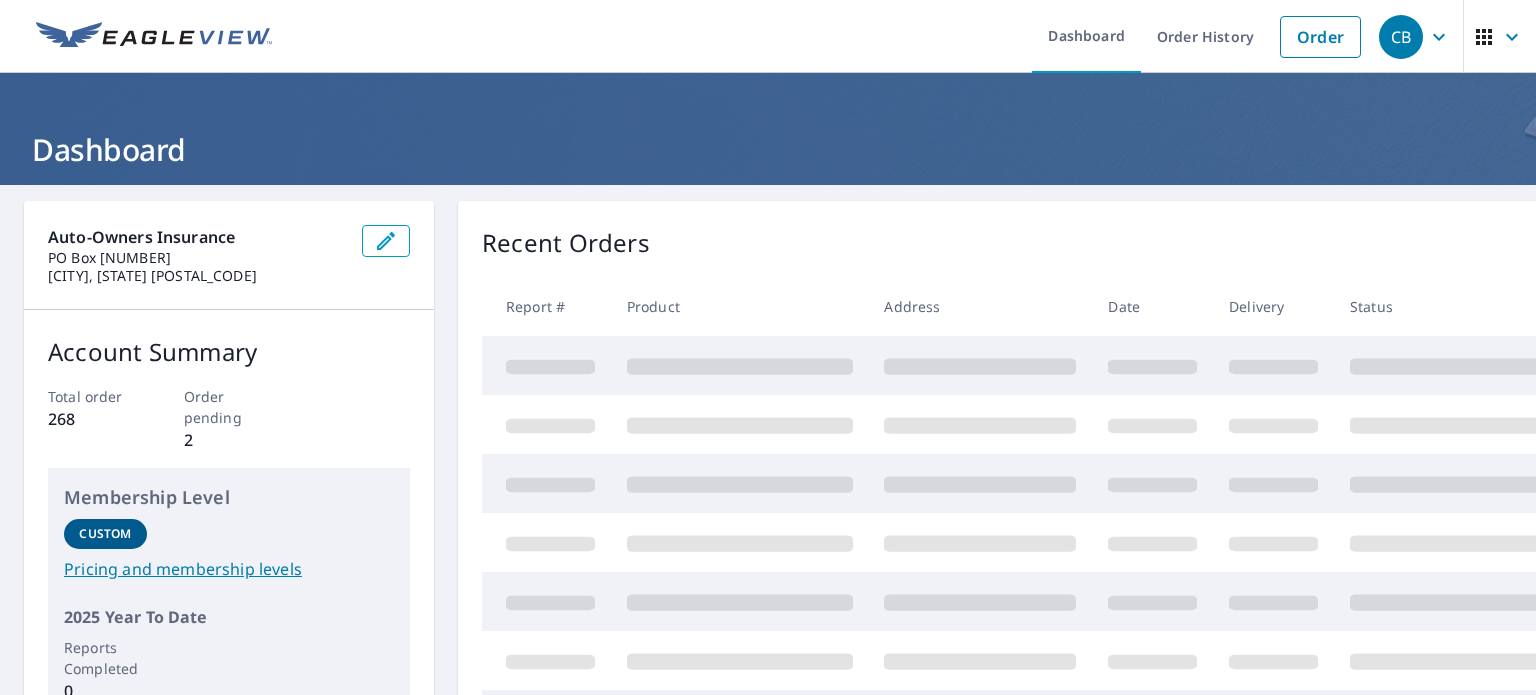 scroll, scrollTop: 0, scrollLeft: 0, axis: both 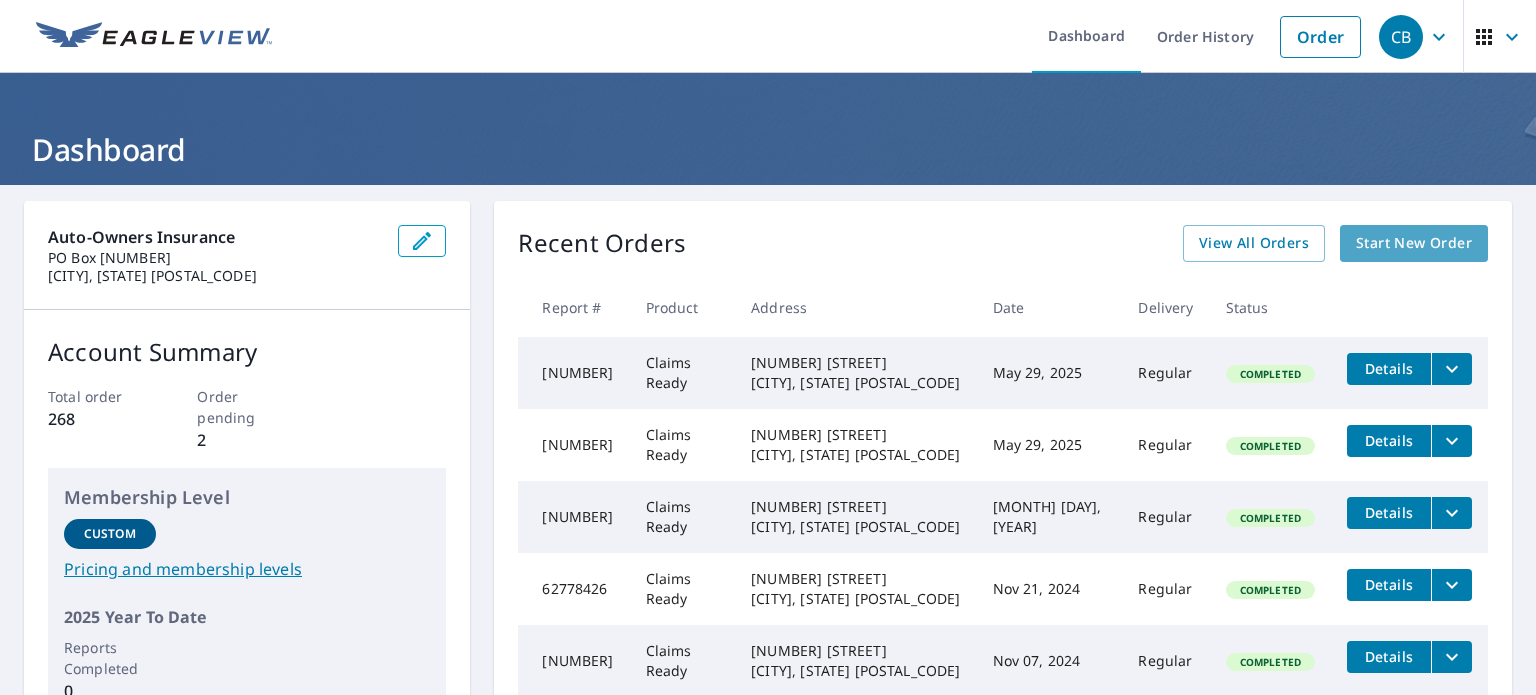 click on "Start New Order" at bounding box center [1414, 243] 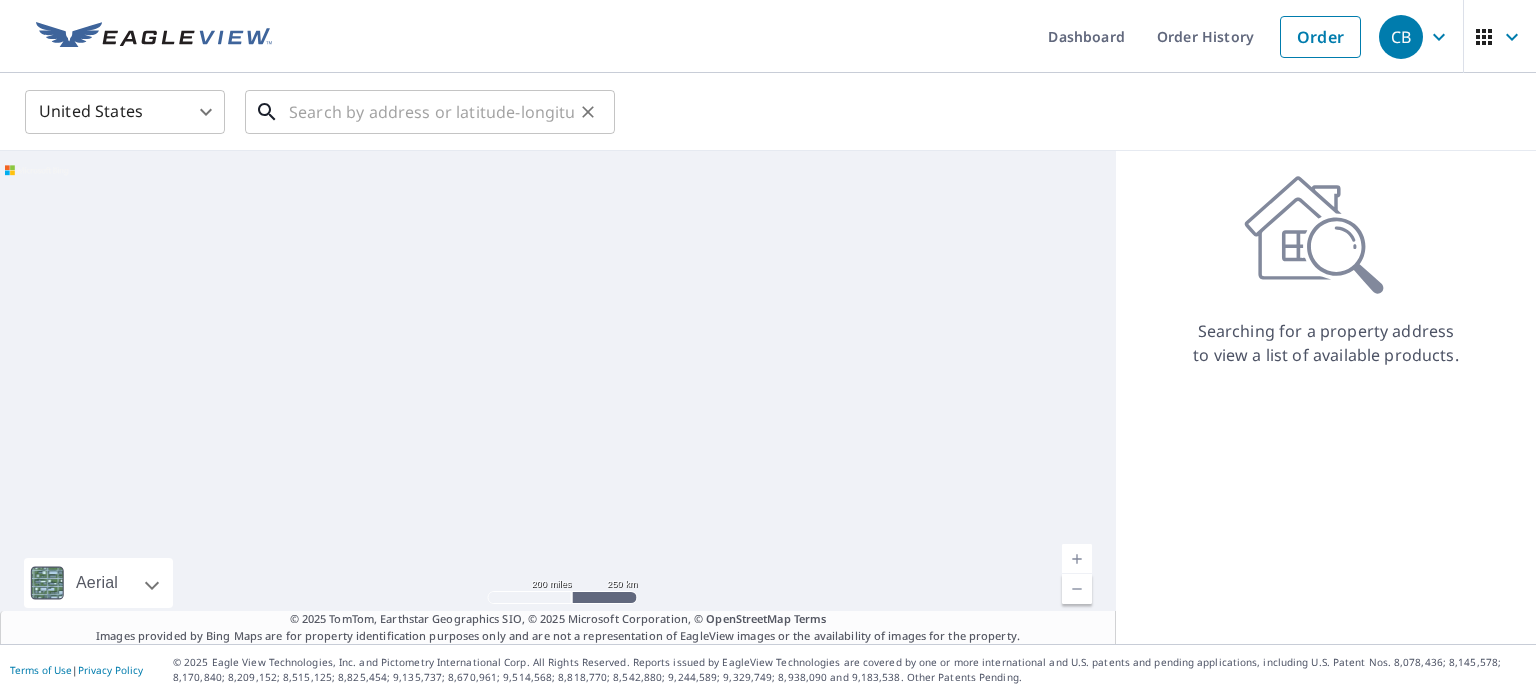 click at bounding box center [431, 112] 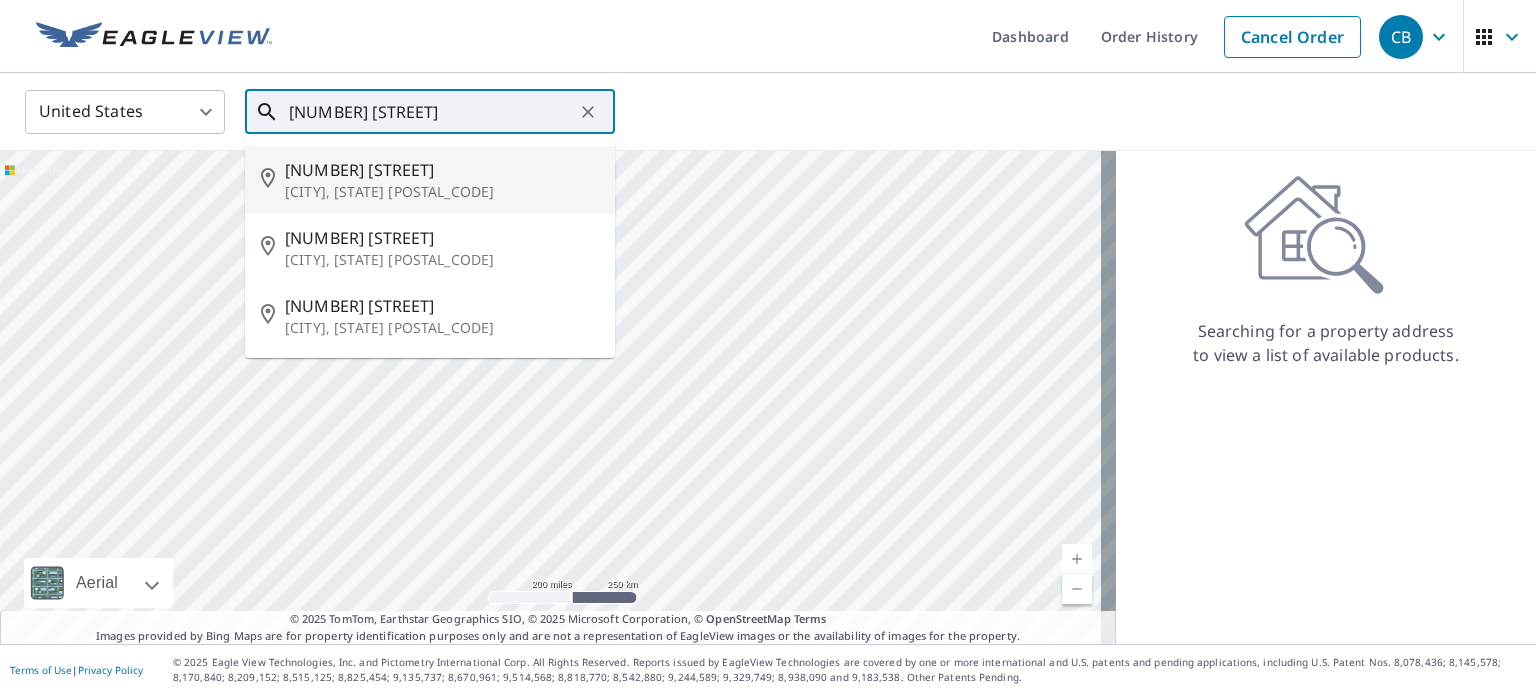 click on "3160 Neal Ct" at bounding box center [442, 170] 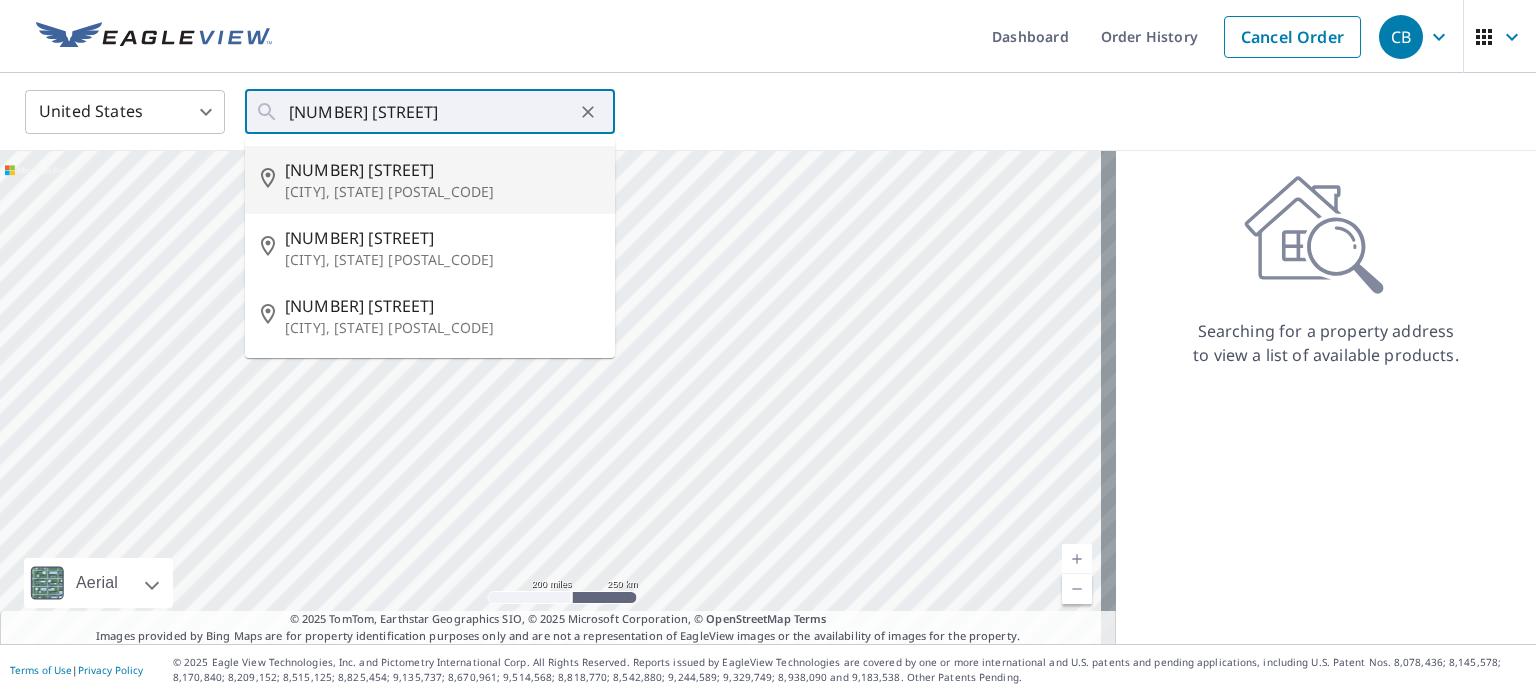 type on "3160 Neal Ct Cumming, GA 30041" 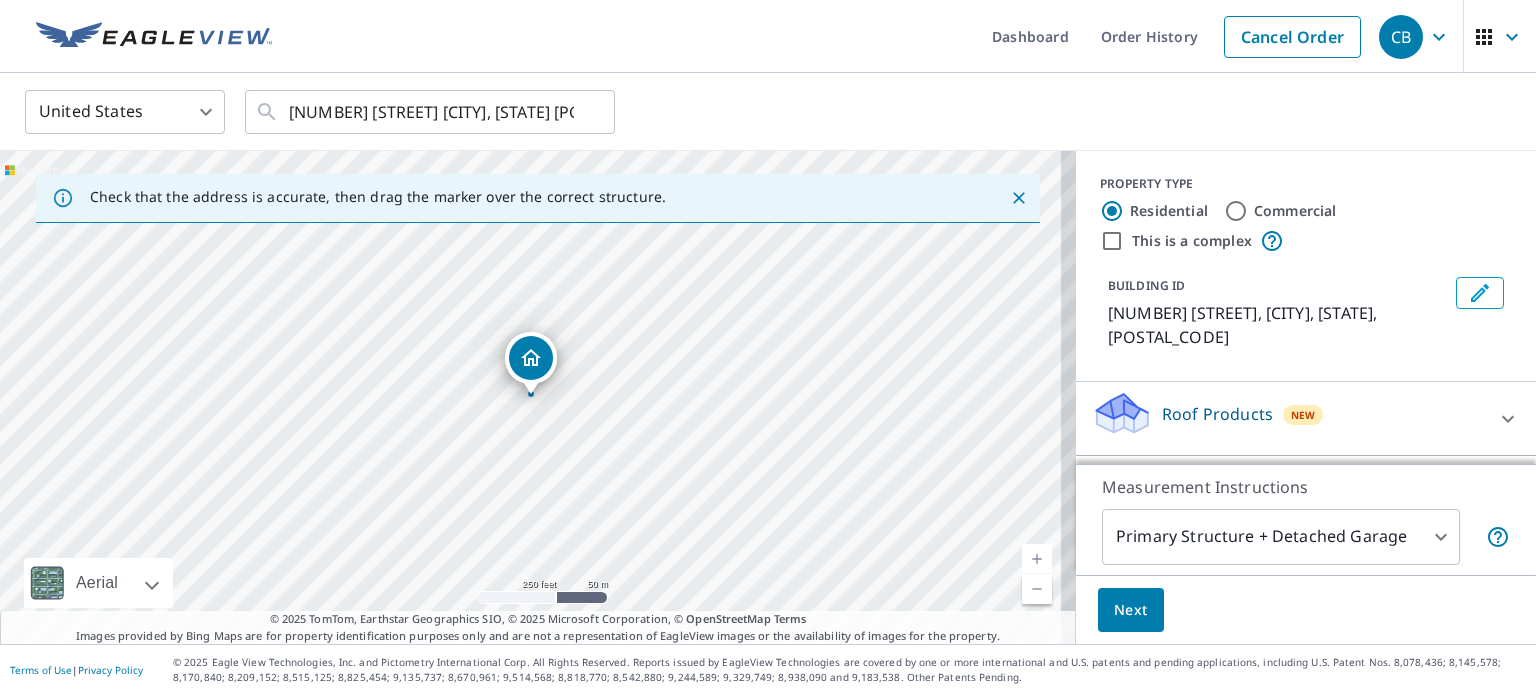 click at bounding box center [1037, 559] 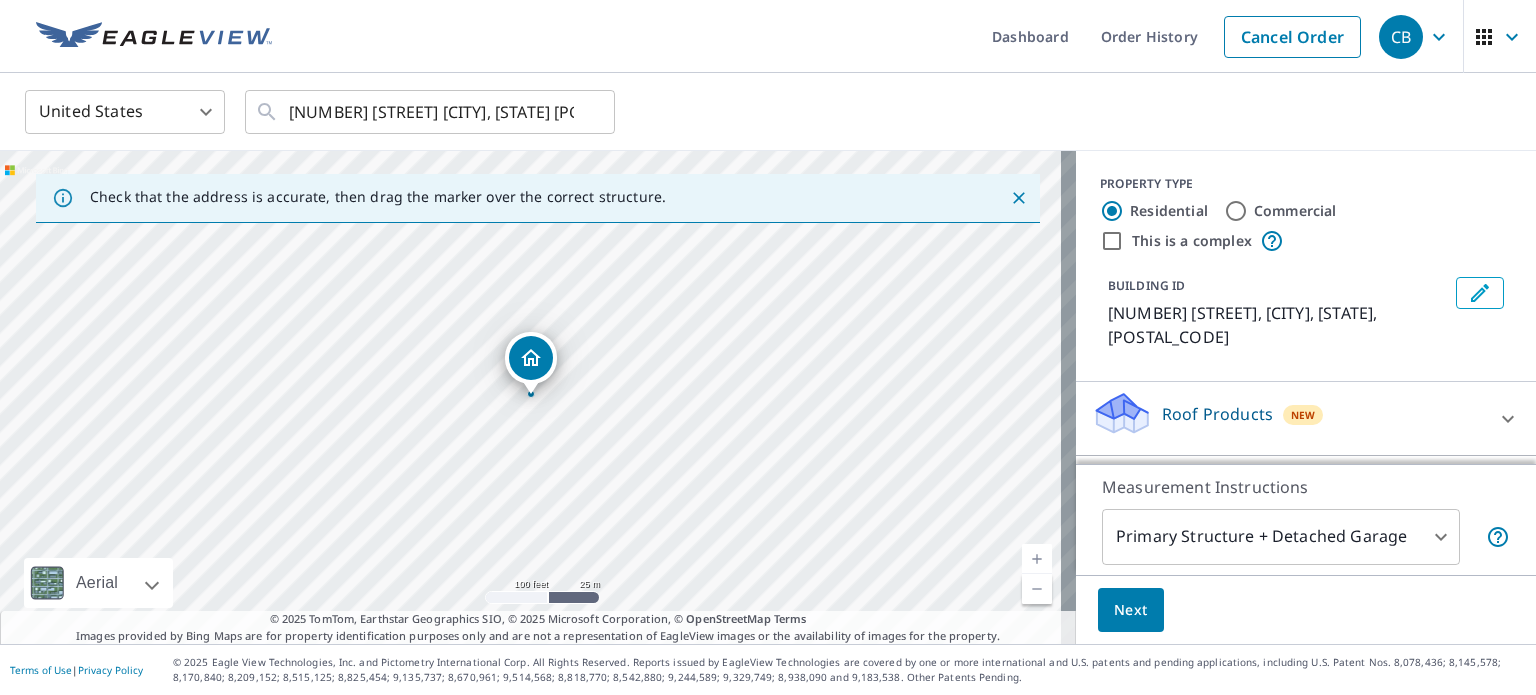 click at bounding box center (1037, 559) 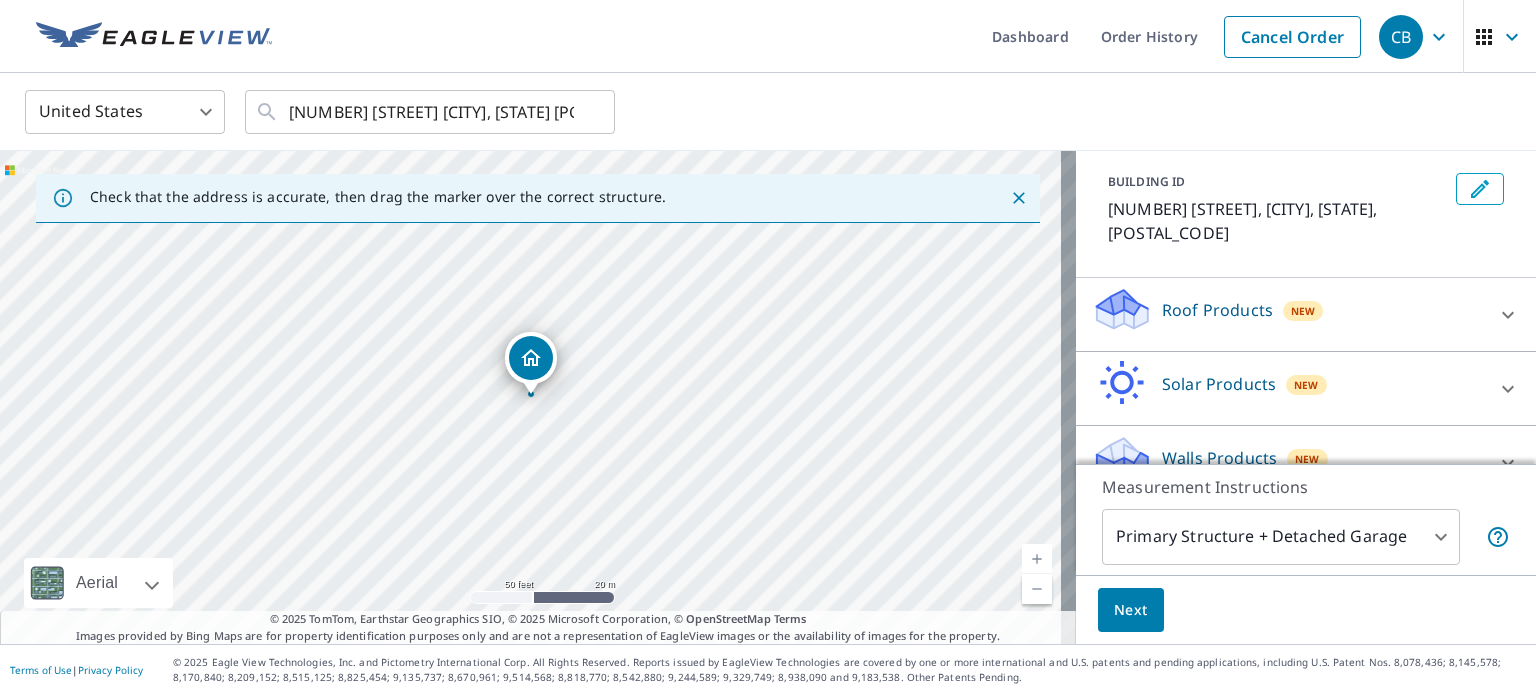 scroll, scrollTop: 114, scrollLeft: 0, axis: vertical 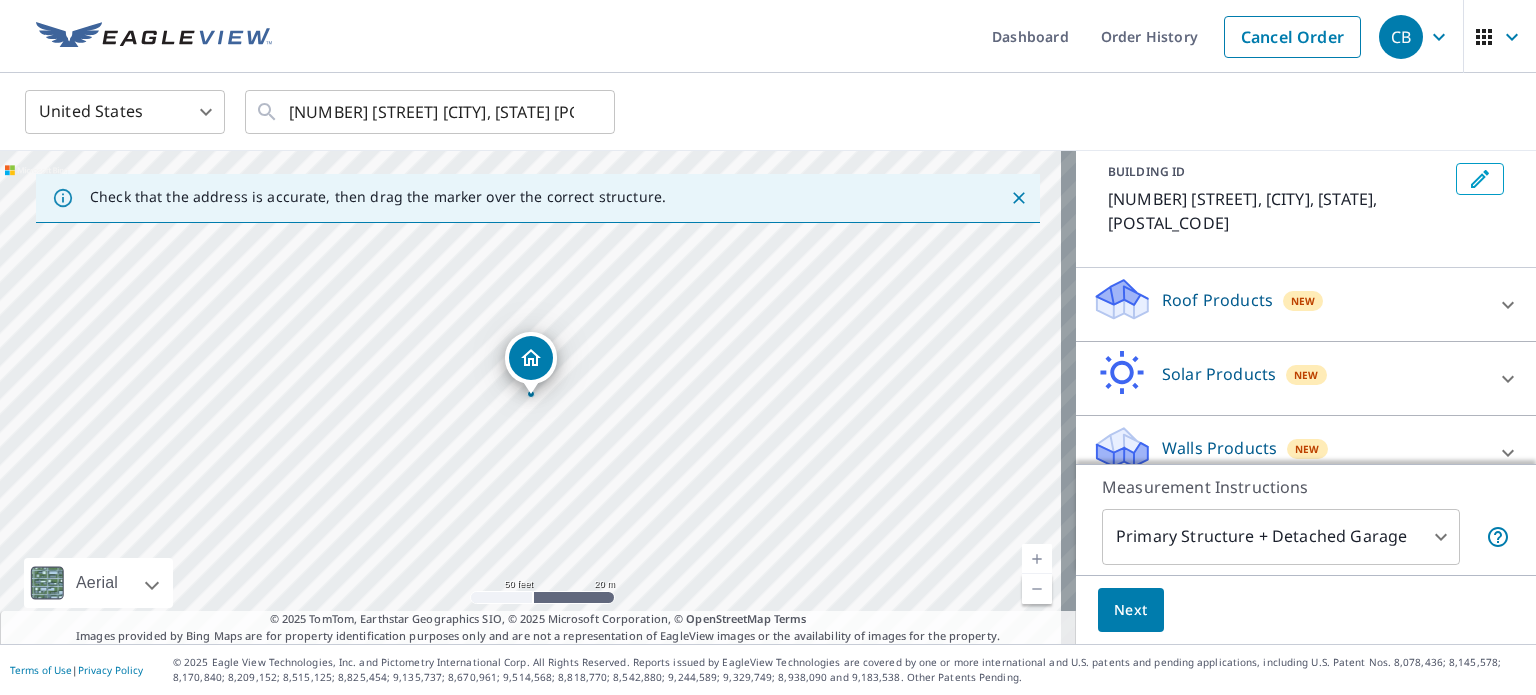 click on "CB CB
Dashboard Order History Cancel Order CB United States US ​ 3160 Neal Ct Cumming, GA 30041 ​ Check that the address is accurate, then drag the marker over the correct structure. 3160 Neal Ct Cumming, GA 30041 Aerial Road A standard road map Aerial A detailed look from above Labels Labels 50 feet 20 m © 2025 TomTom, © Vexcel Imaging, © 2025 Microsoft Corporation,  © OpenStreetMap Terms © 2025 TomTom, Earthstar Geographics SIO, © 2025 Microsoft Corporation, ©   OpenStreetMap   Terms Images provided by Bing Maps are for property identification purposes only and are not a representation of EagleView images or the availability of images for the property. PROPERTY TYPE Residential Commercial This is a complex BUILDING ID 3160 Neal Ct, Cumming, GA, 30041 Roof Products New ClaimsReady™ Bid Perfect™ Solar Products New TrueDesign for Sales TrueDesign for Planning Walls Products New Walls, Windows & Doors Measurement Instructions Primary Structure + Detached Garage 1 ​ Next Terms of Use  |" at bounding box center [768, 347] 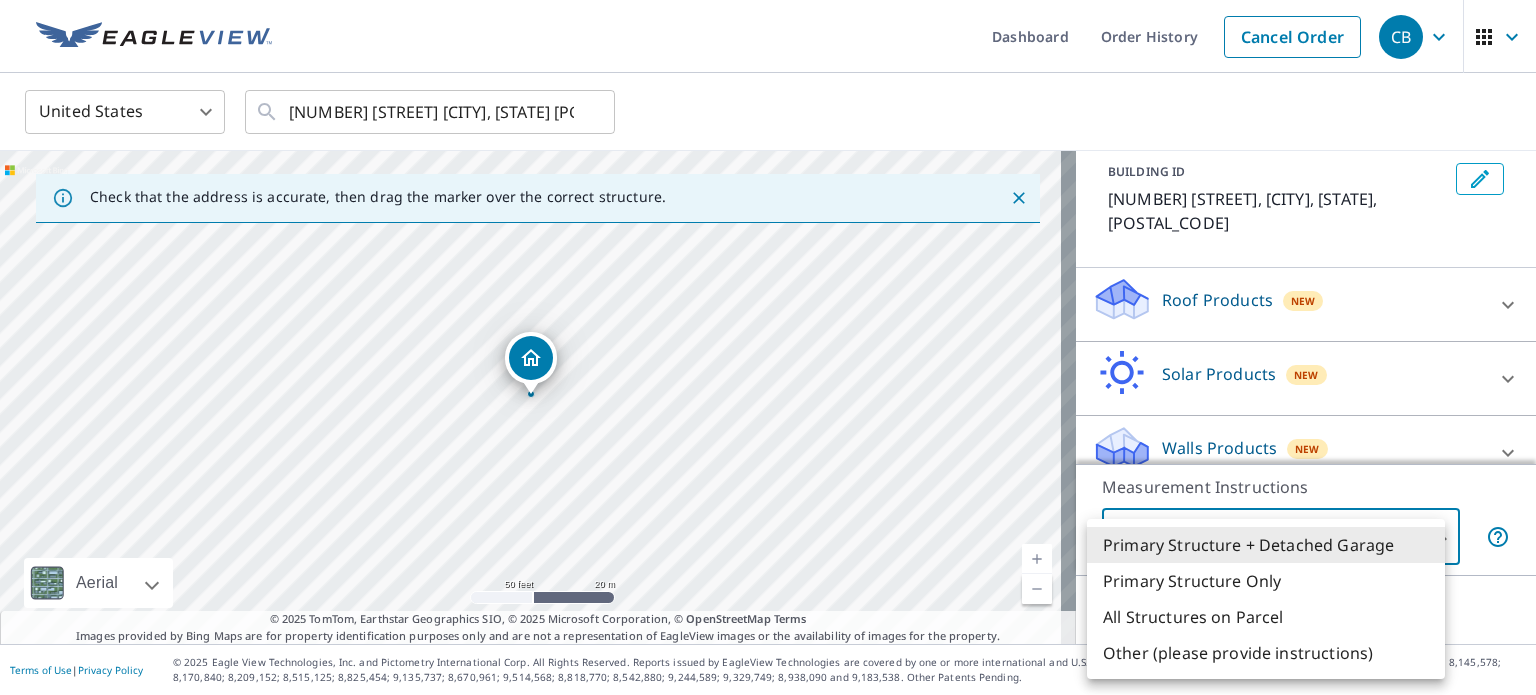 click on "Primary Structure Only" at bounding box center (1266, 581) 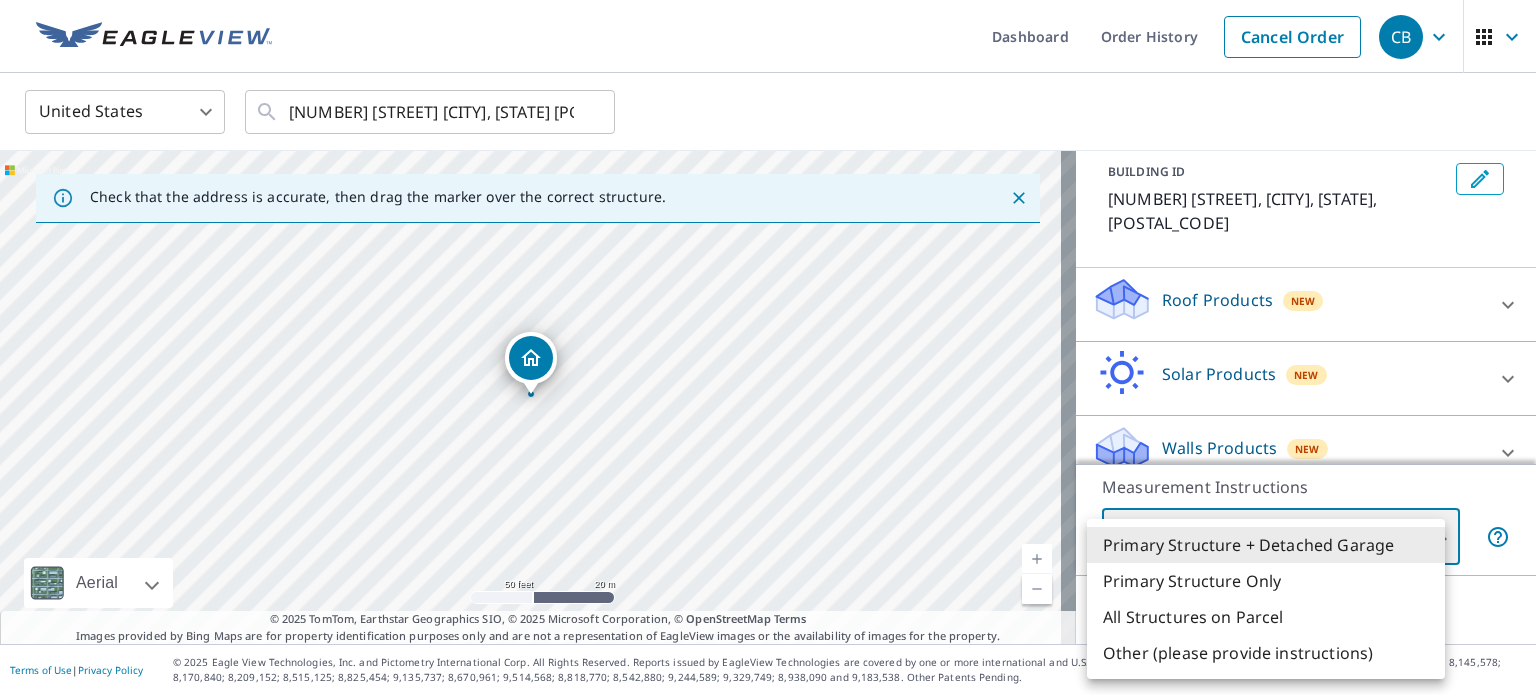 type on "2" 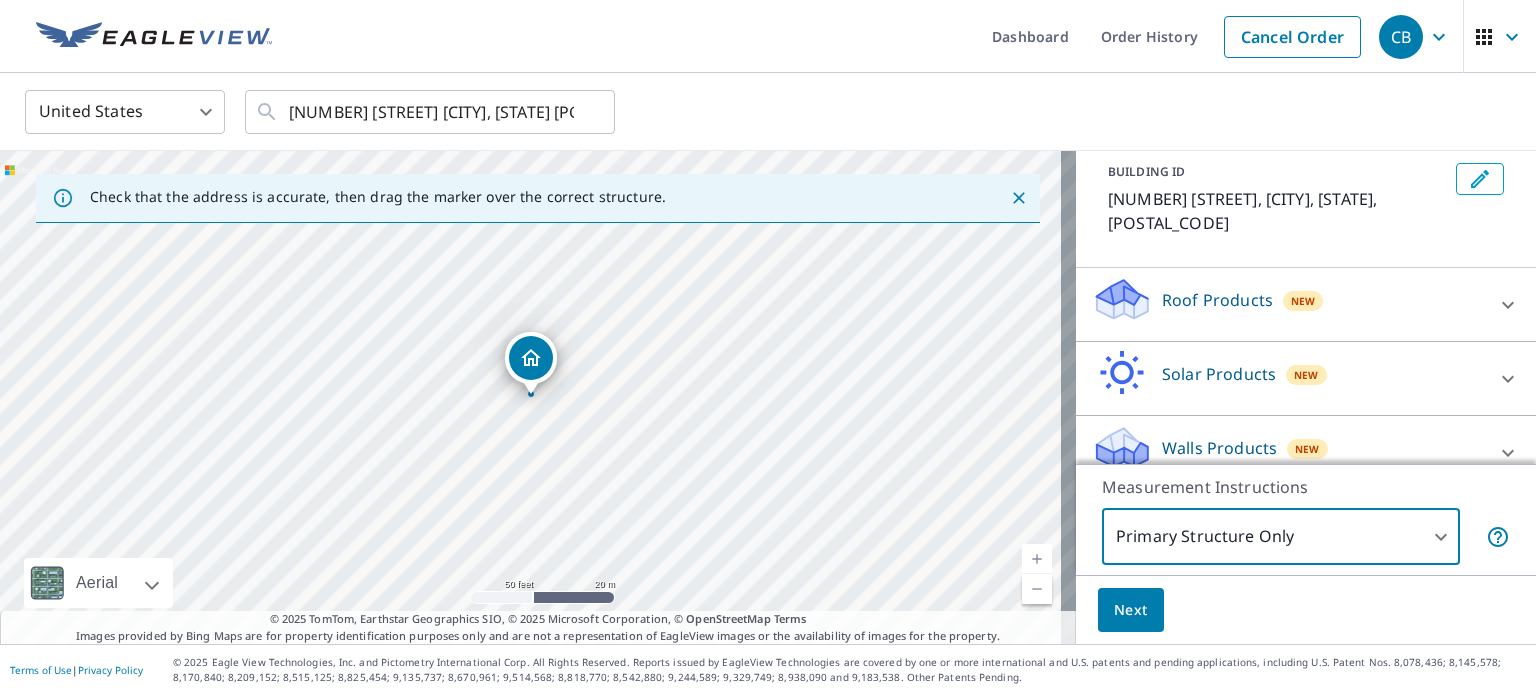 click on "Next" at bounding box center [1131, 610] 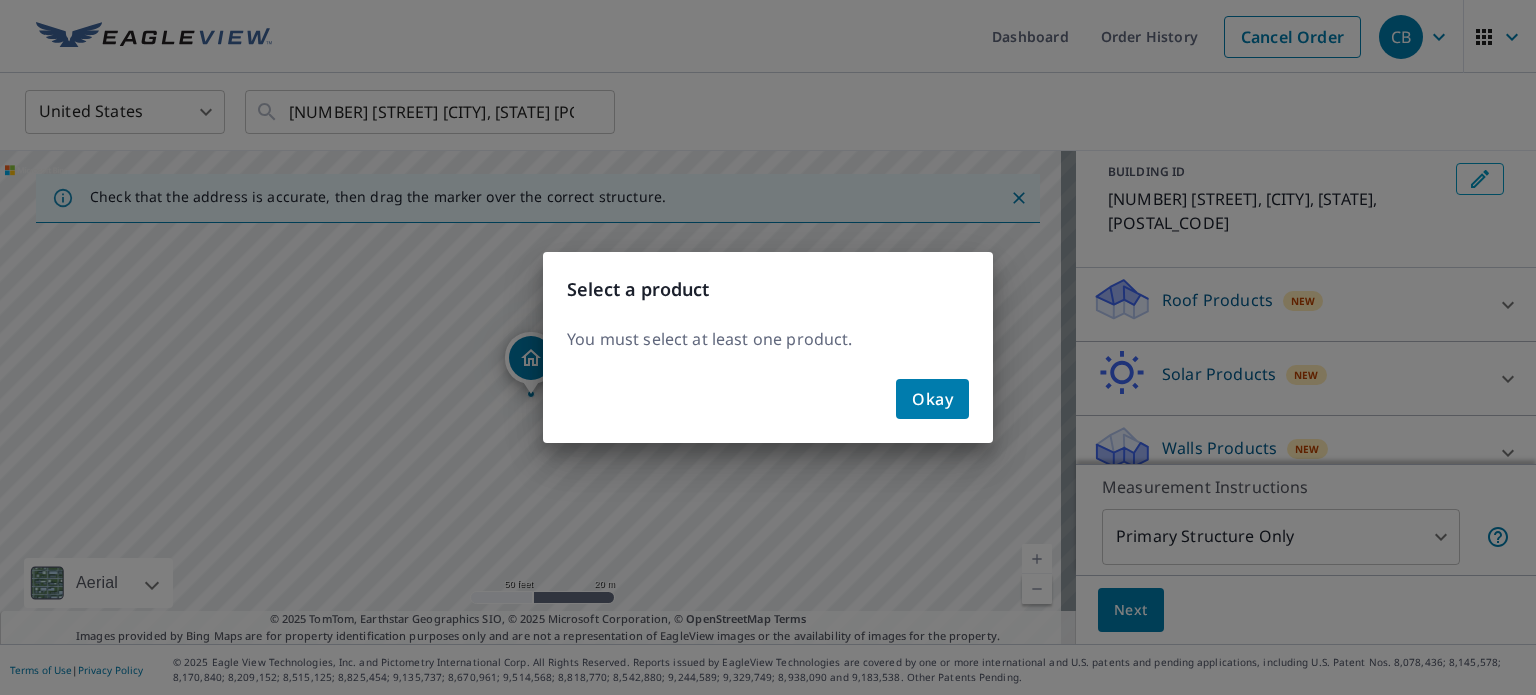 click on "Okay" at bounding box center (932, 399) 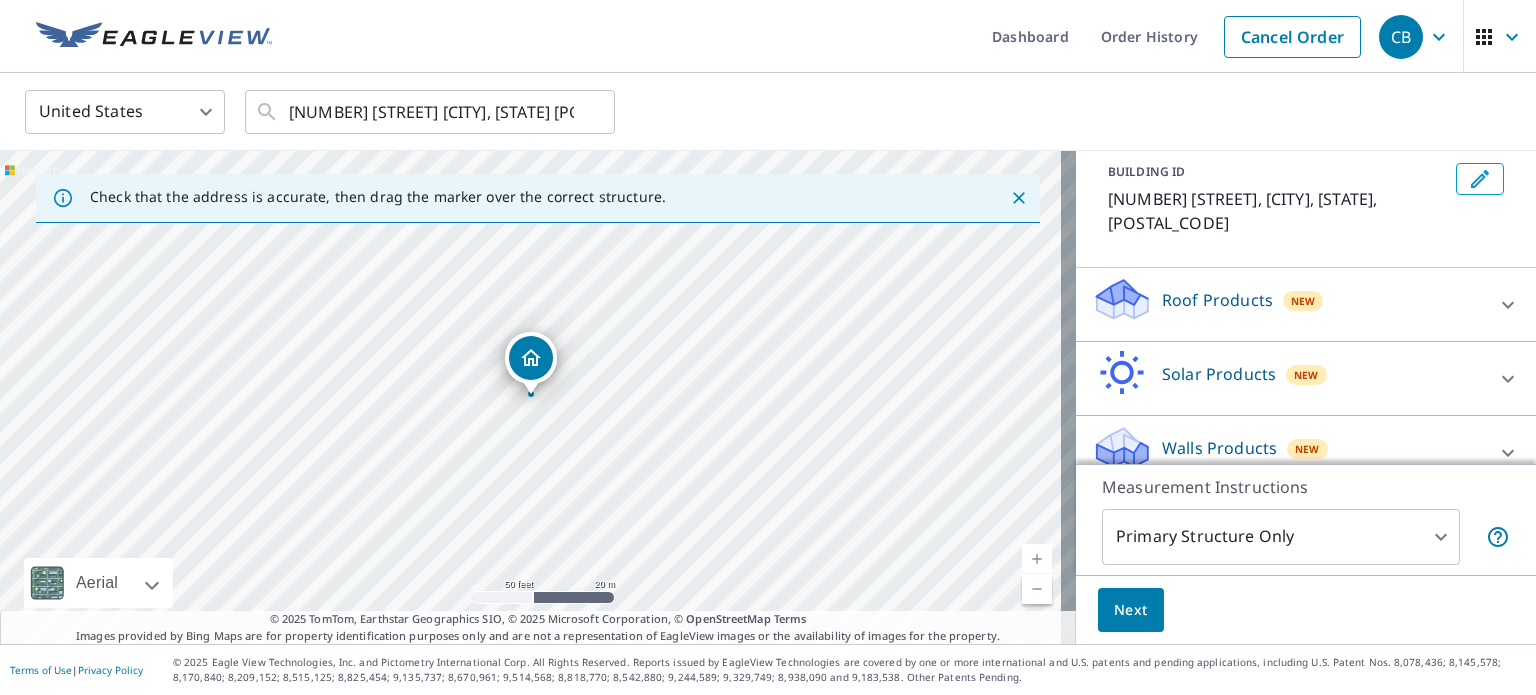 click 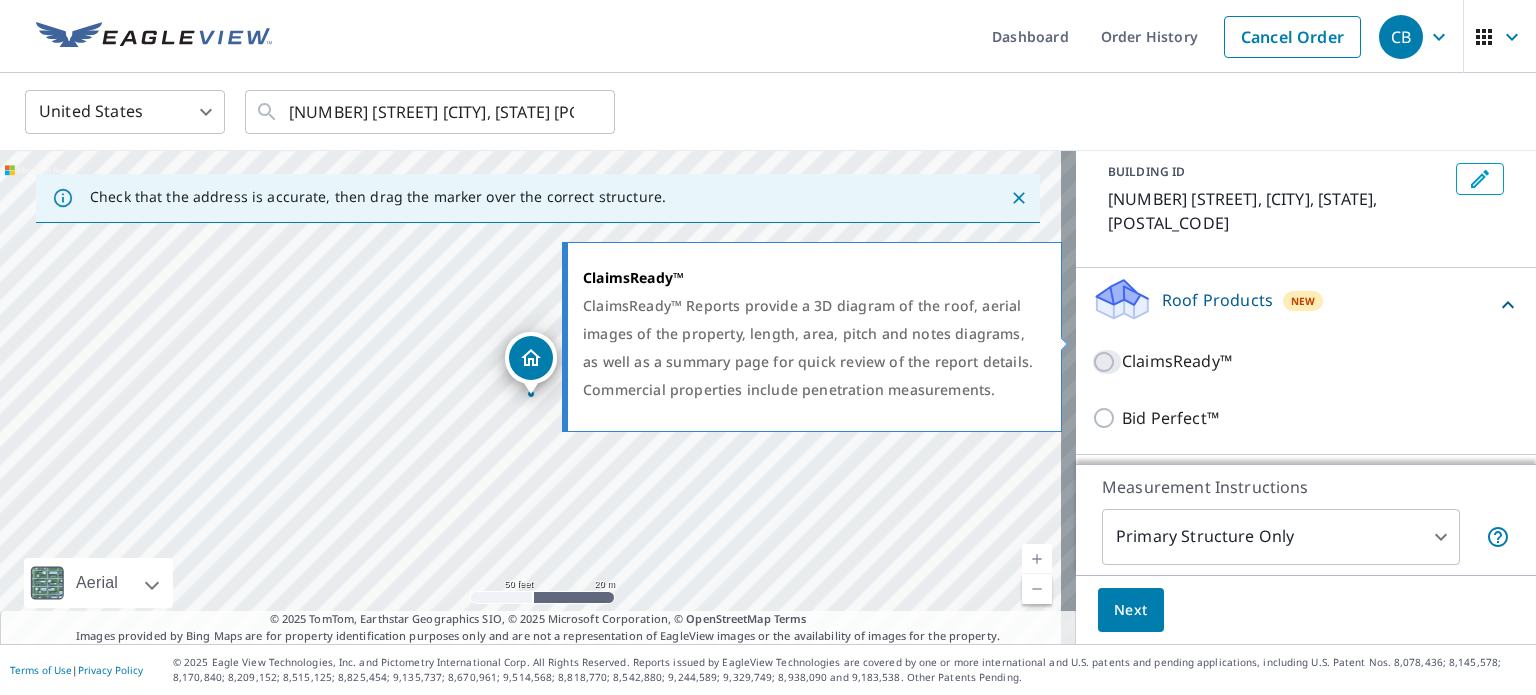 click on "ClaimsReady™" at bounding box center [1107, 362] 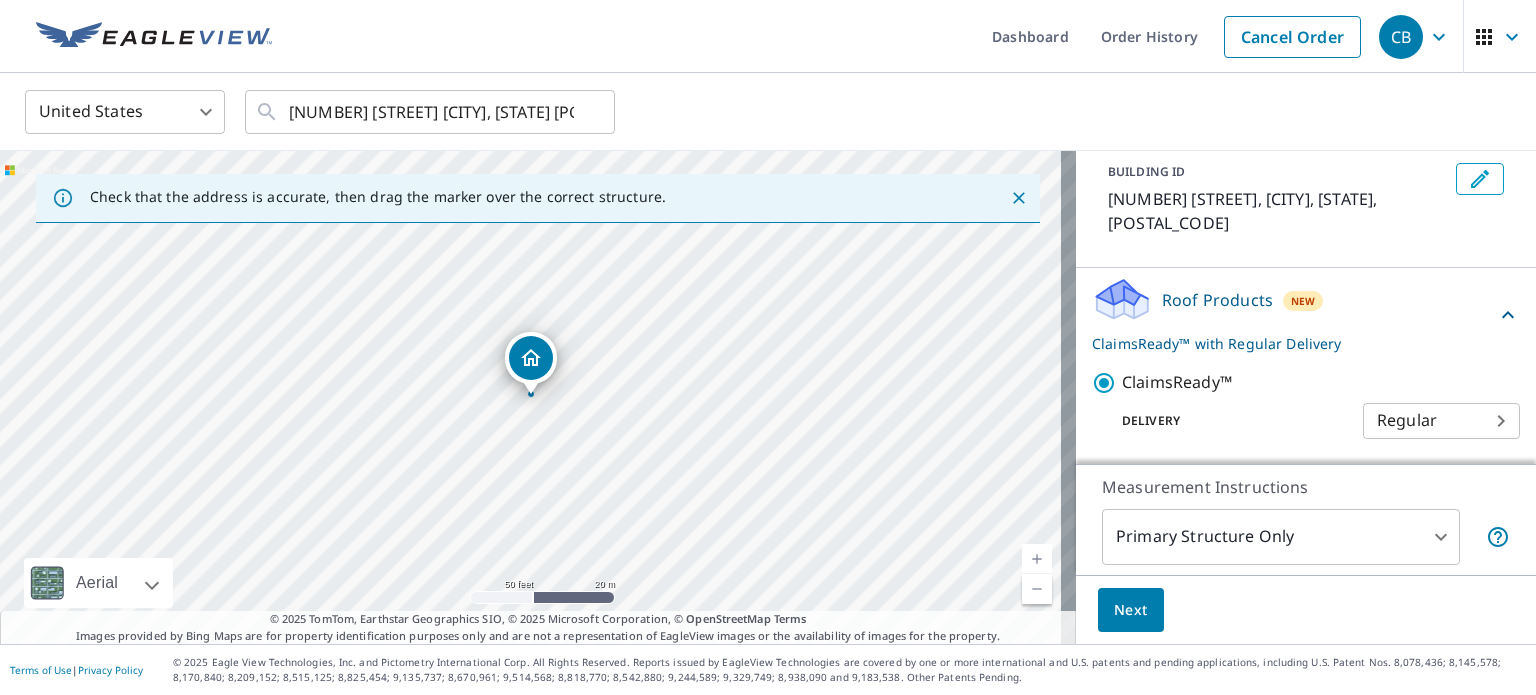 click on "Next" at bounding box center [1131, 610] 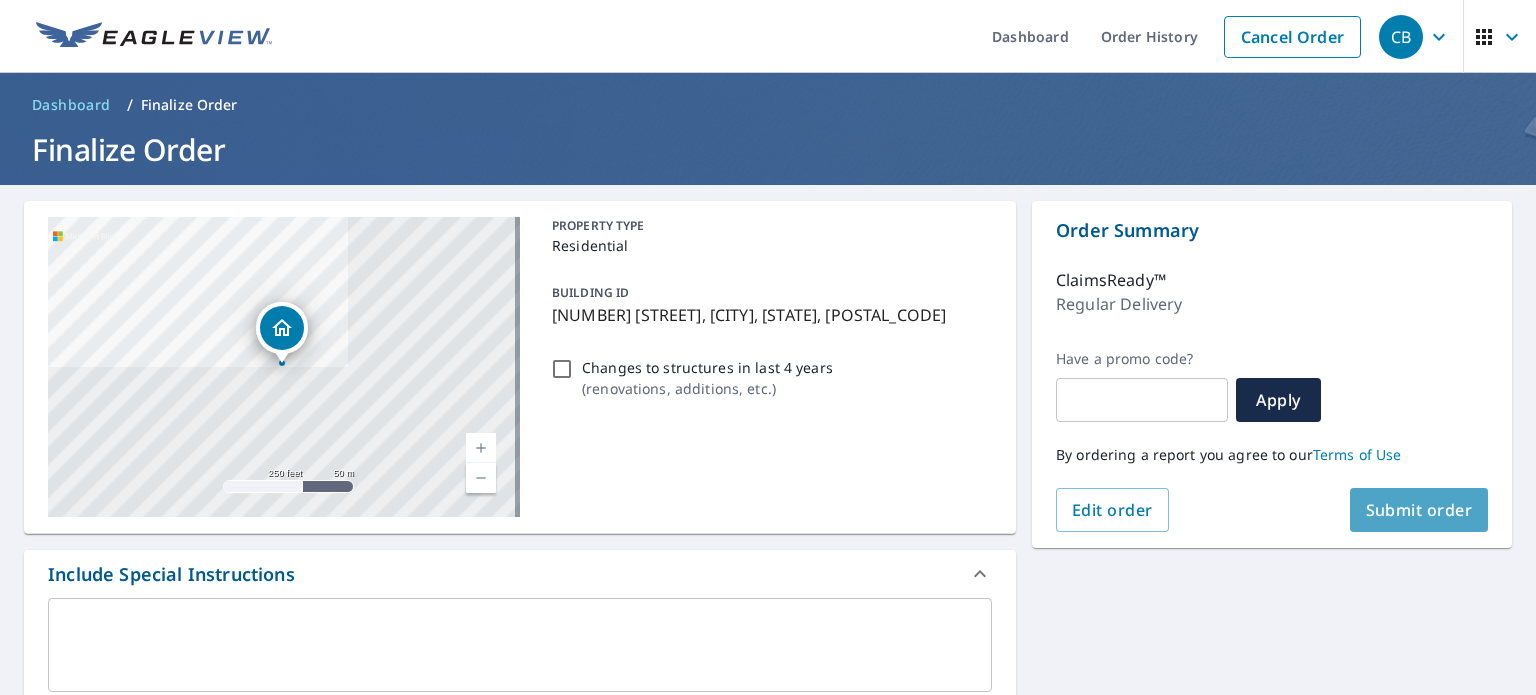click on "Submit order" at bounding box center [1419, 510] 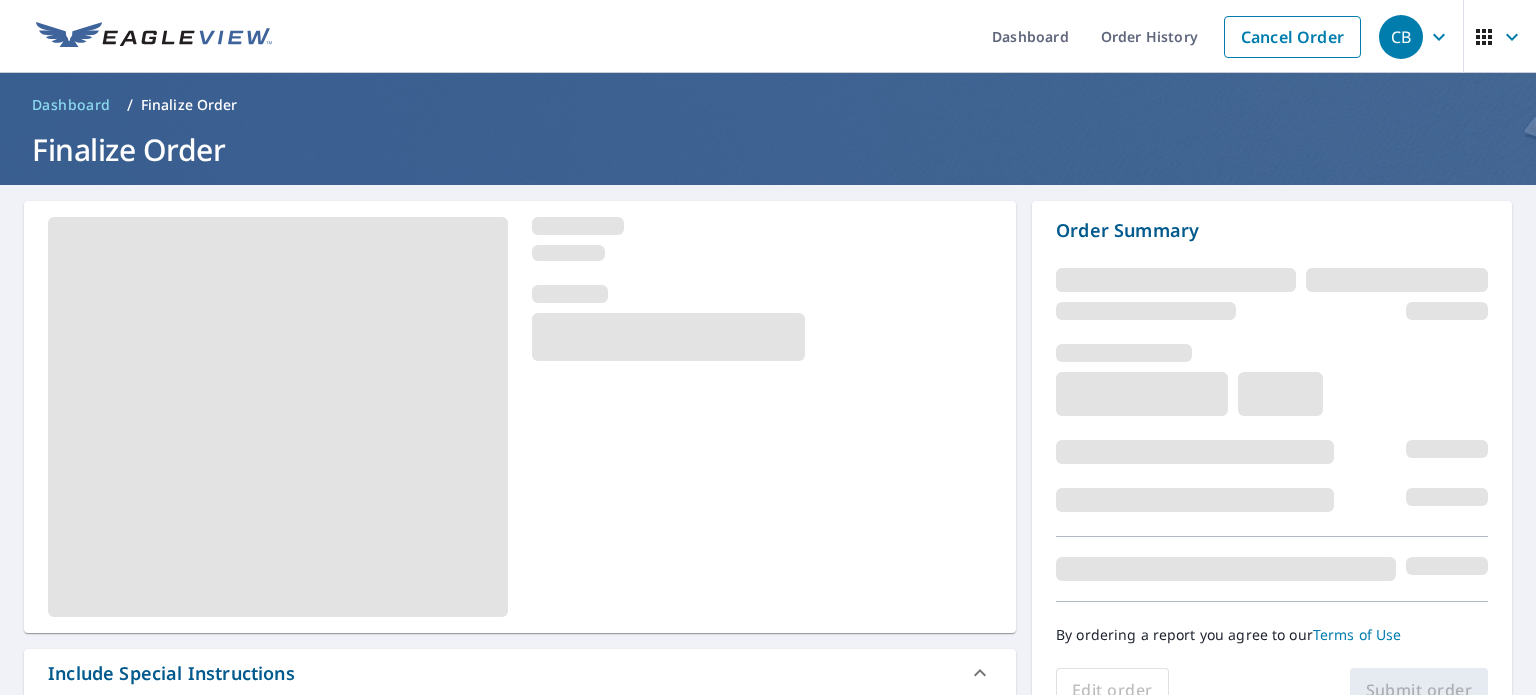 scroll, scrollTop: 0, scrollLeft: 0, axis: both 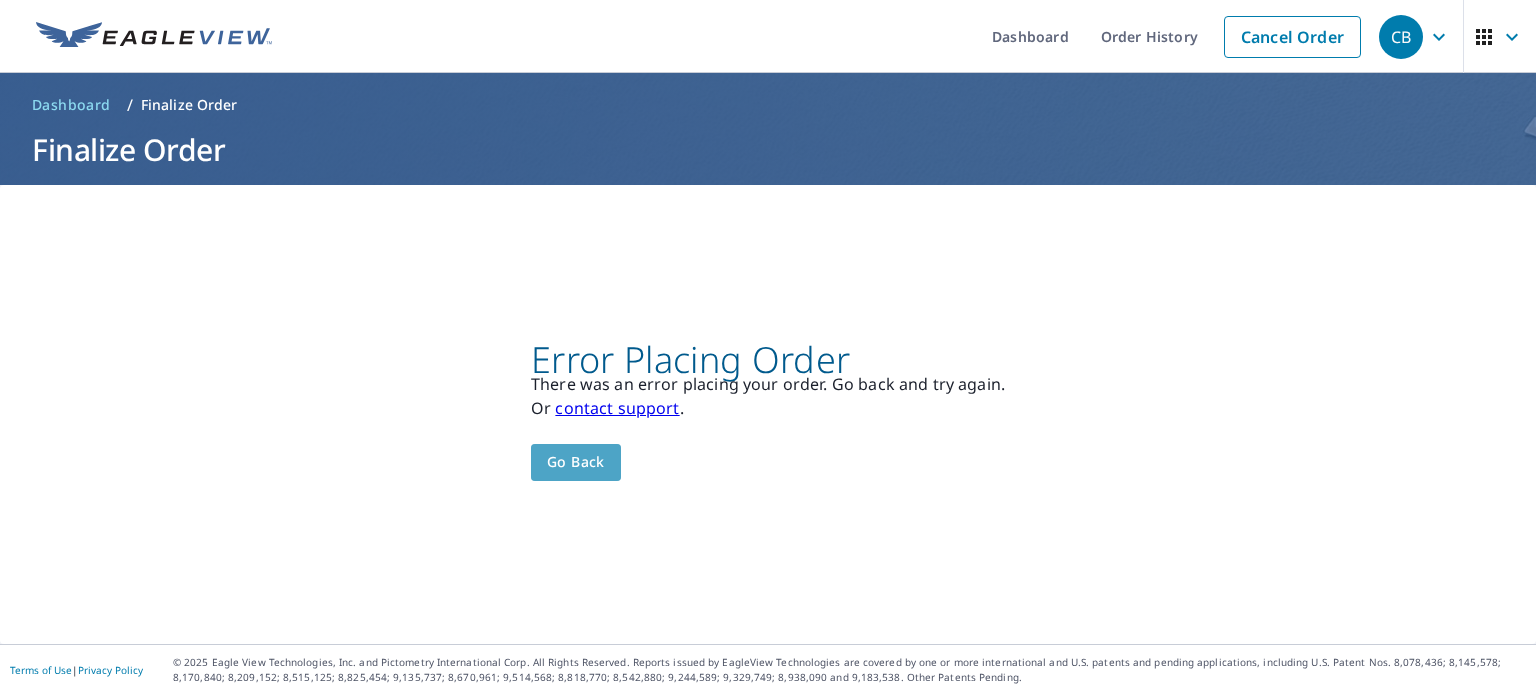 click on "Go back" at bounding box center [576, 462] 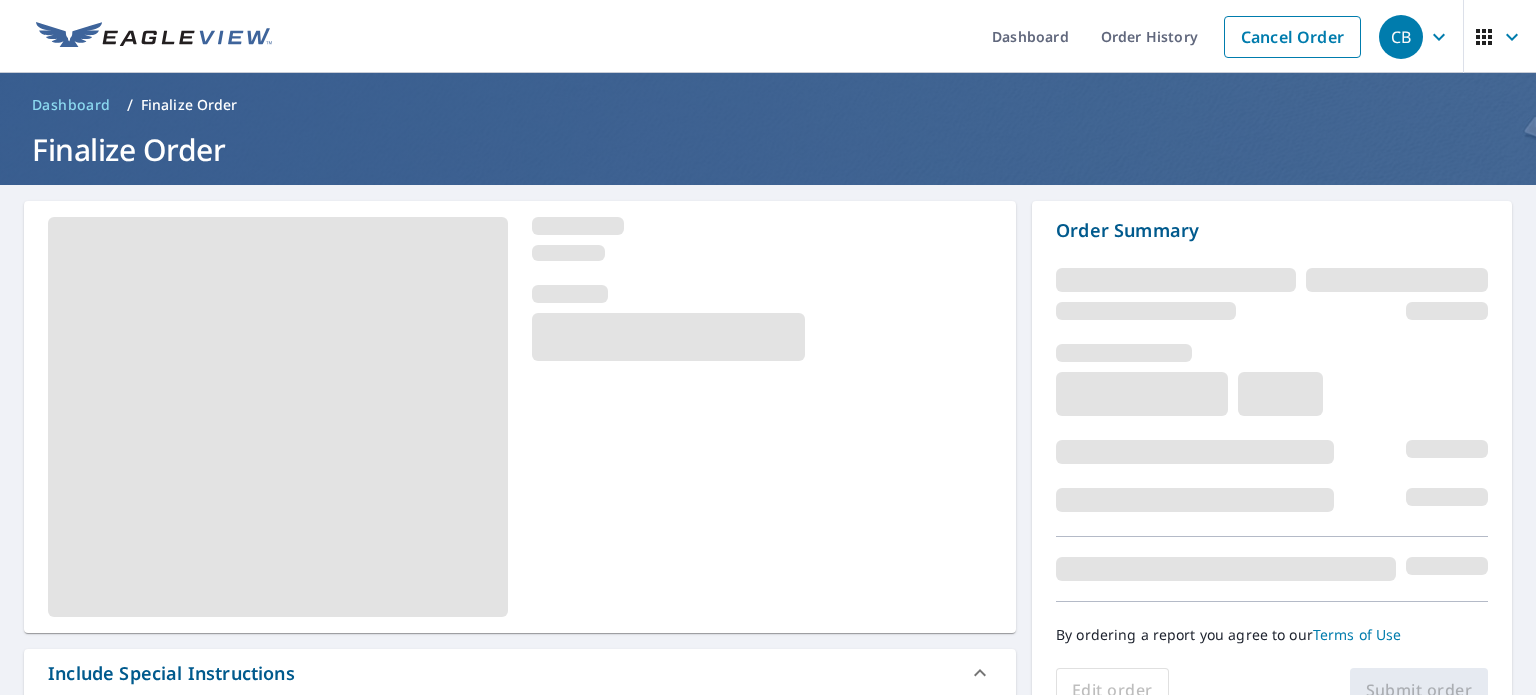 scroll, scrollTop: 0, scrollLeft: 0, axis: both 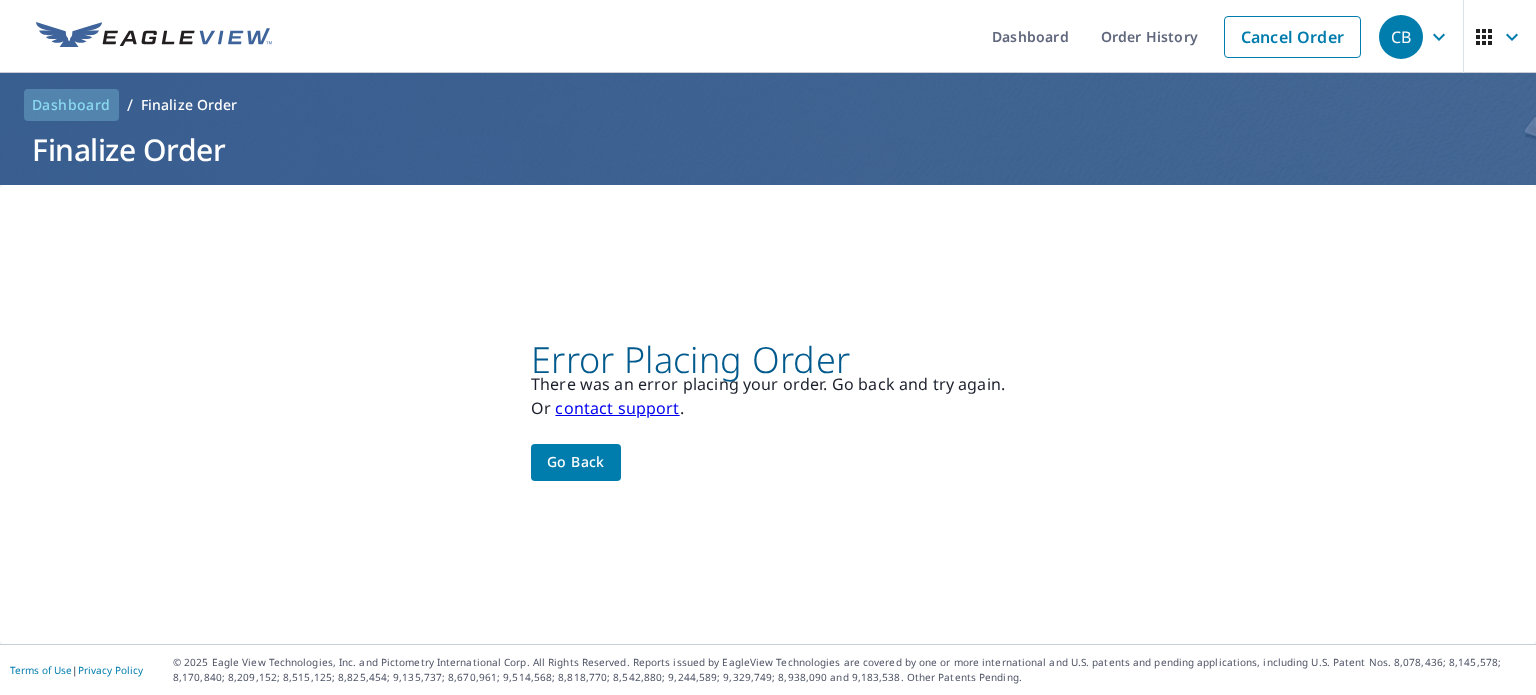 click on "Dashboard" at bounding box center (71, 105) 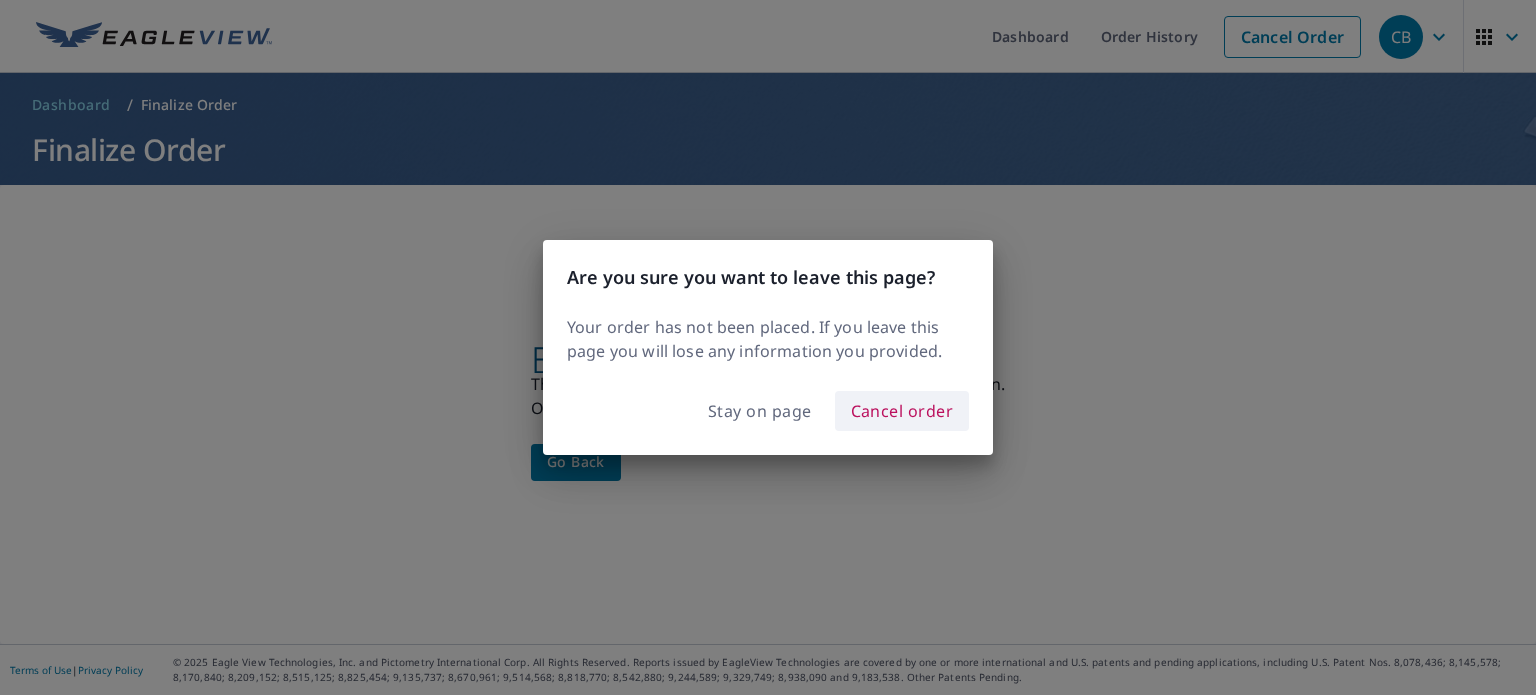 click on "Cancel order" at bounding box center (902, 411) 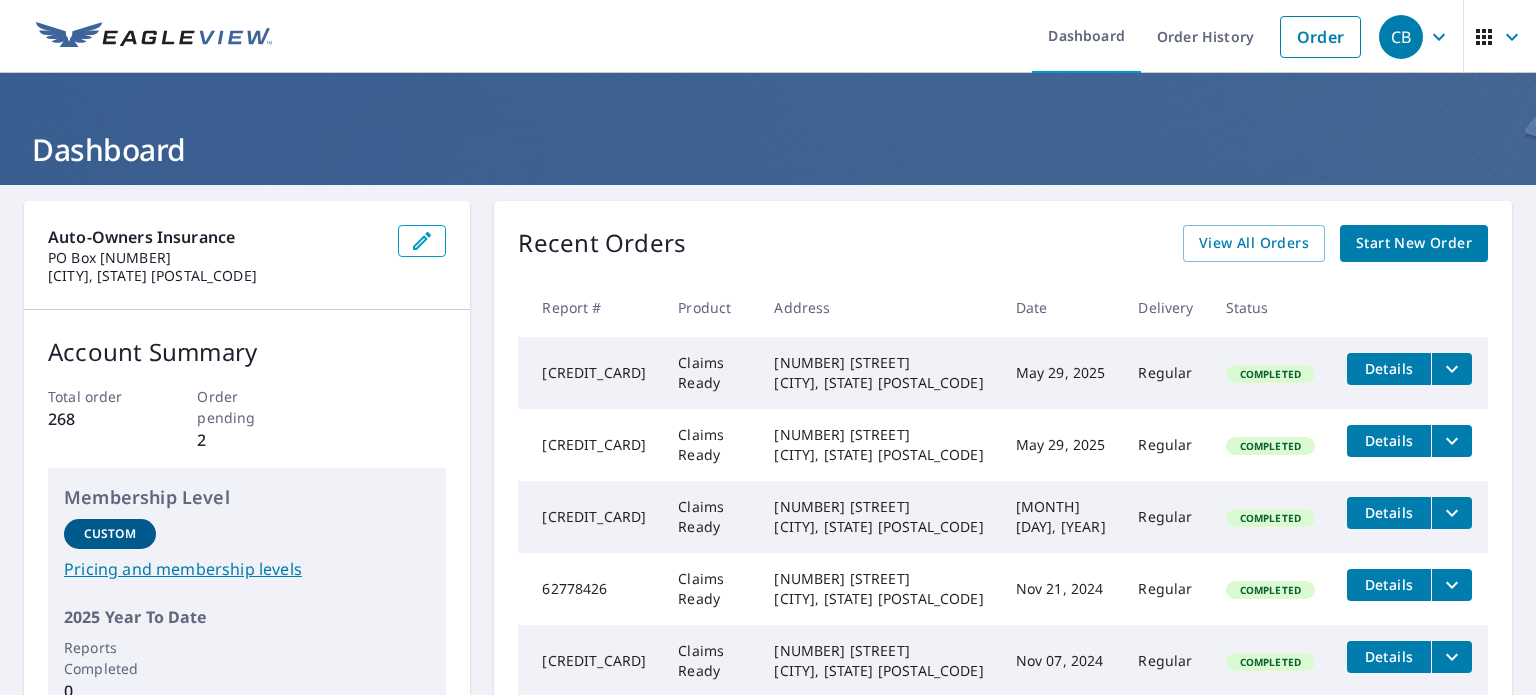 click on "Start New Order" at bounding box center [1414, 243] 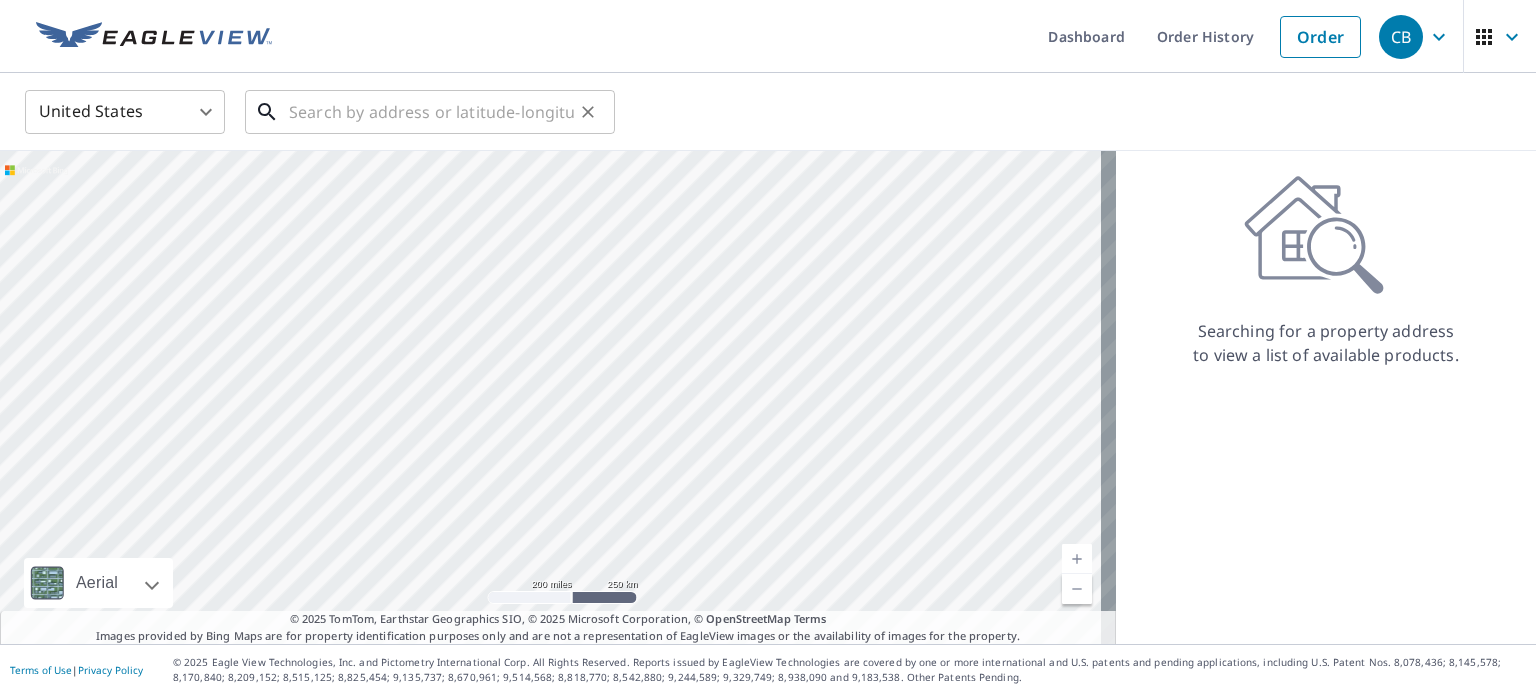 click at bounding box center (431, 112) 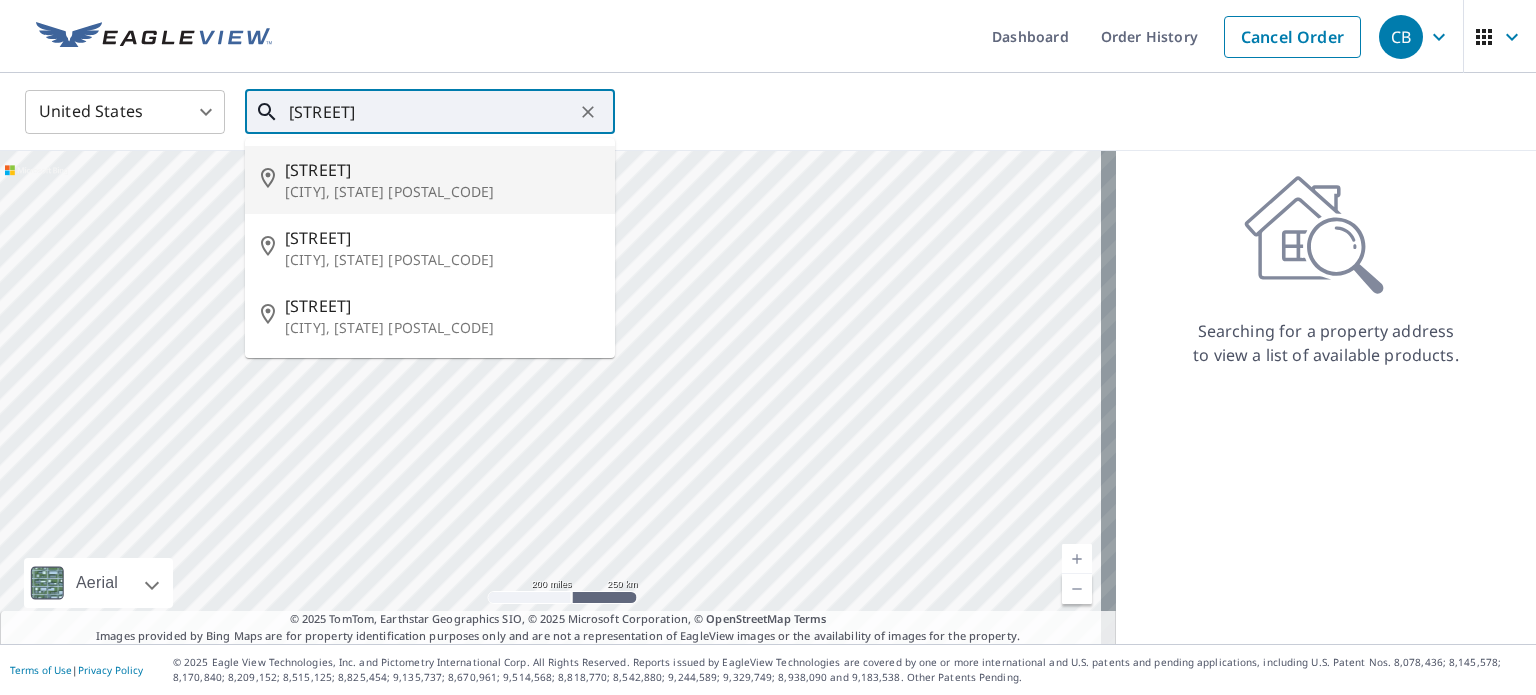 click on "3160 Neal Ct" at bounding box center [442, 170] 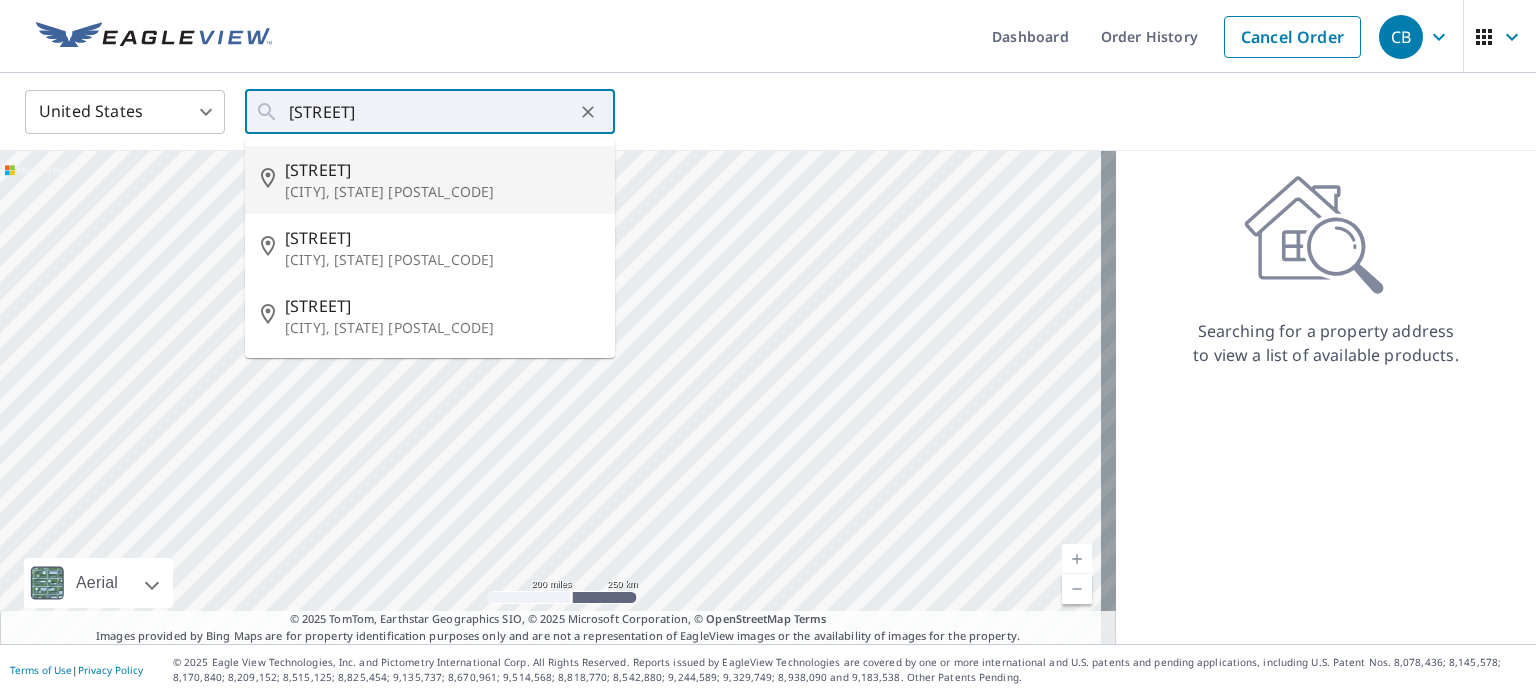 type on "3160 Neal Ct Cumming, GA 30041" 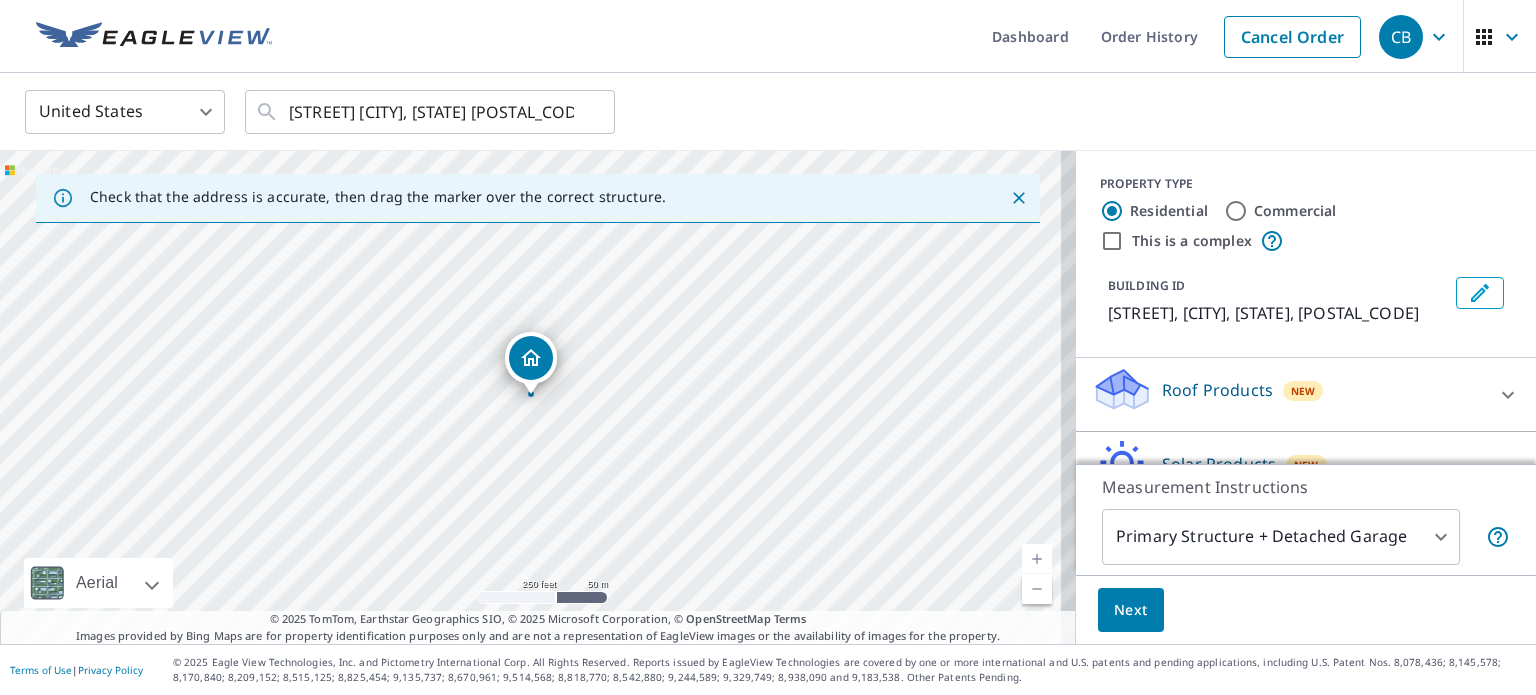 click on "This is a complex" at bounding box center (1112, 241) 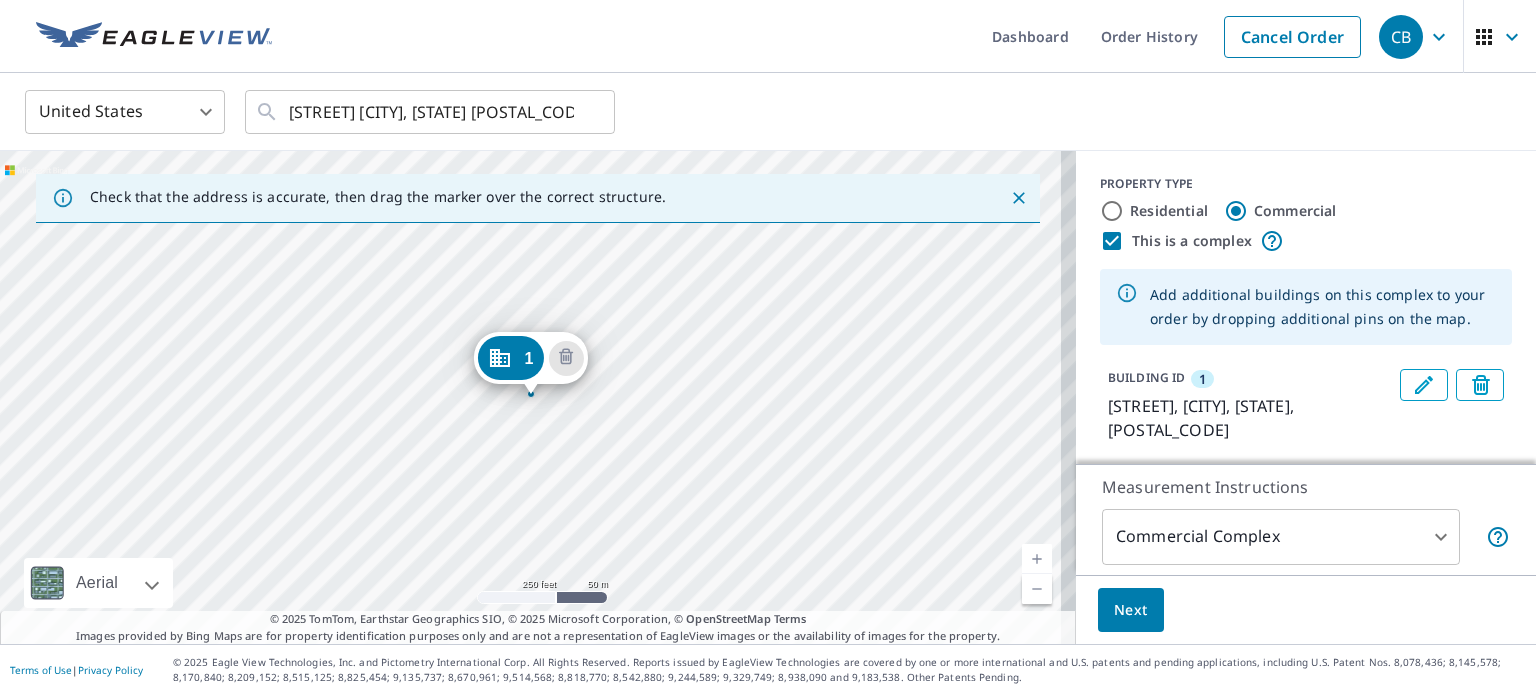 scroll, scrollTop: 60, scrollLeft: 0, axis: vertical 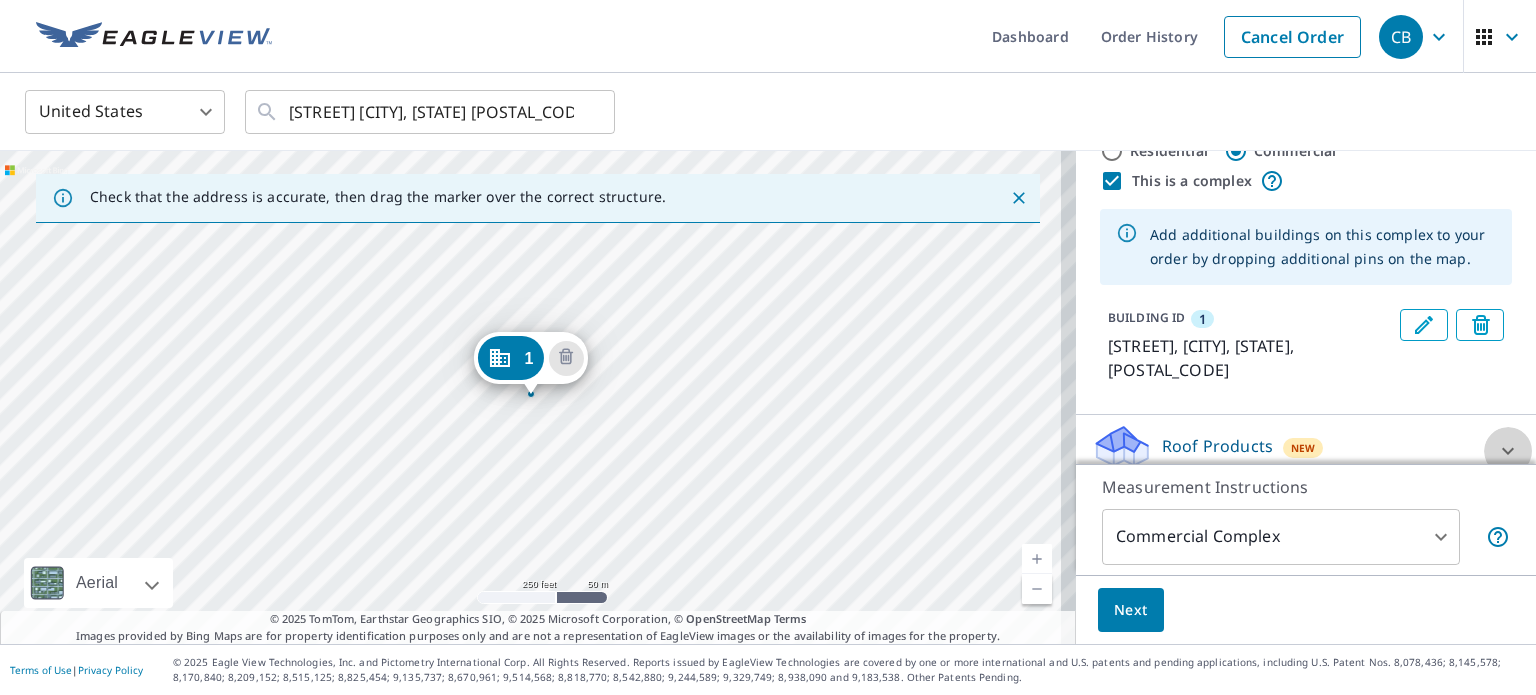 click 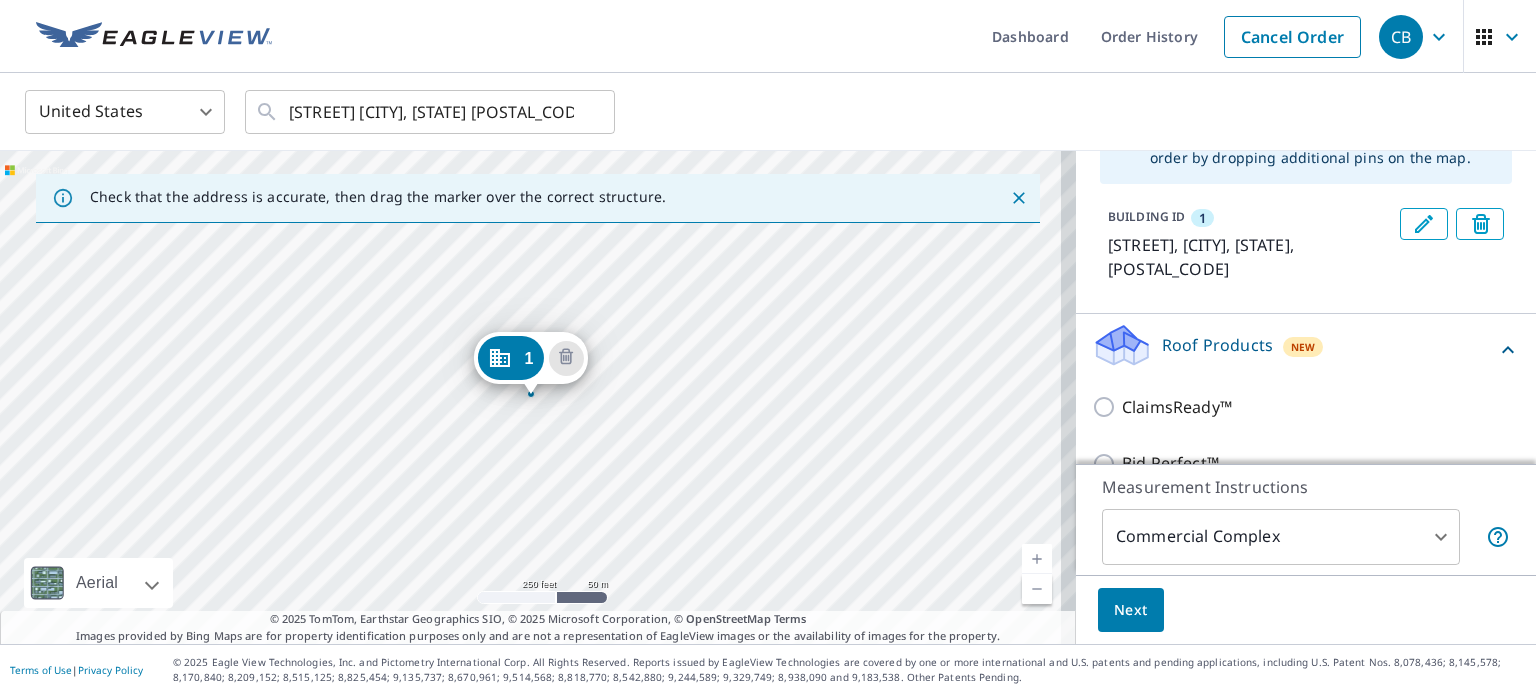 scroll, scrollTop: 173, scrollLeft: 0, axis: vertical 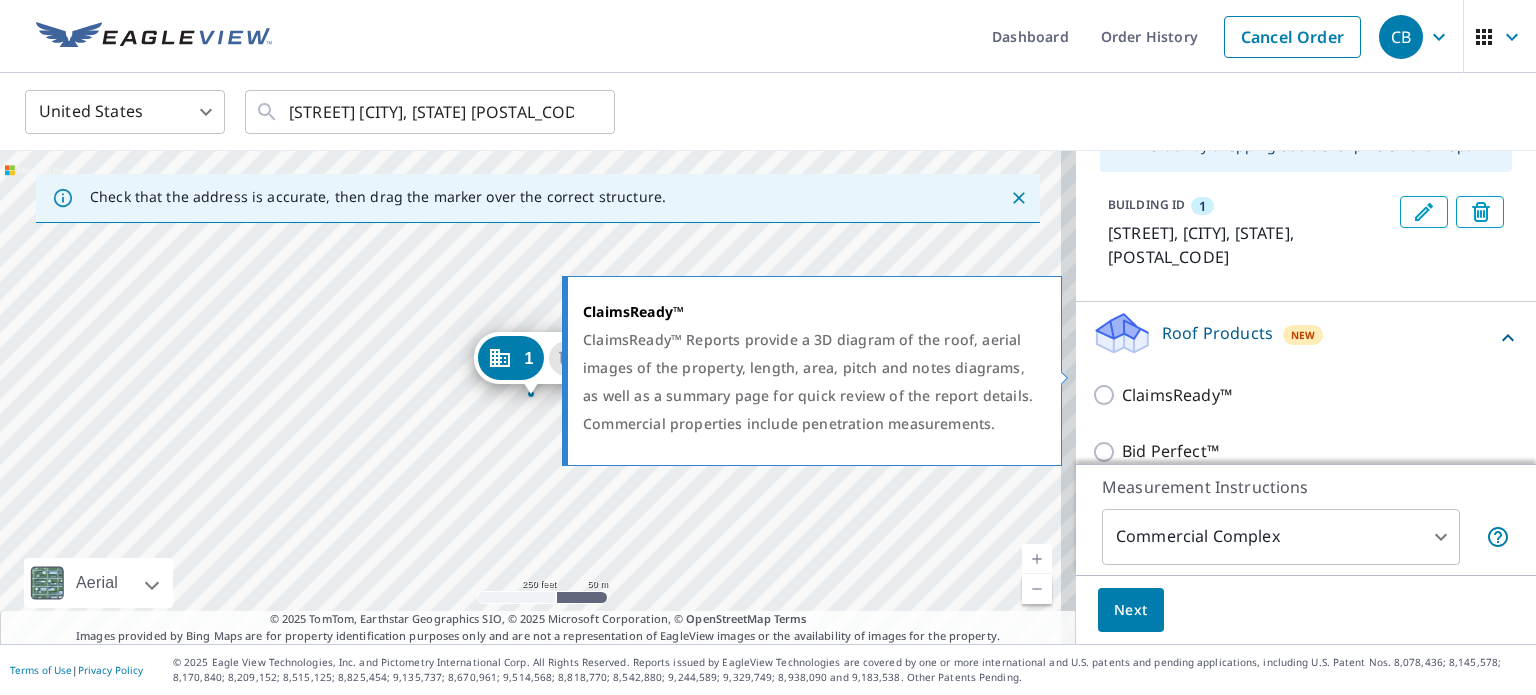 click on "ClaimsReady™" at bounding box center [1107, 395] 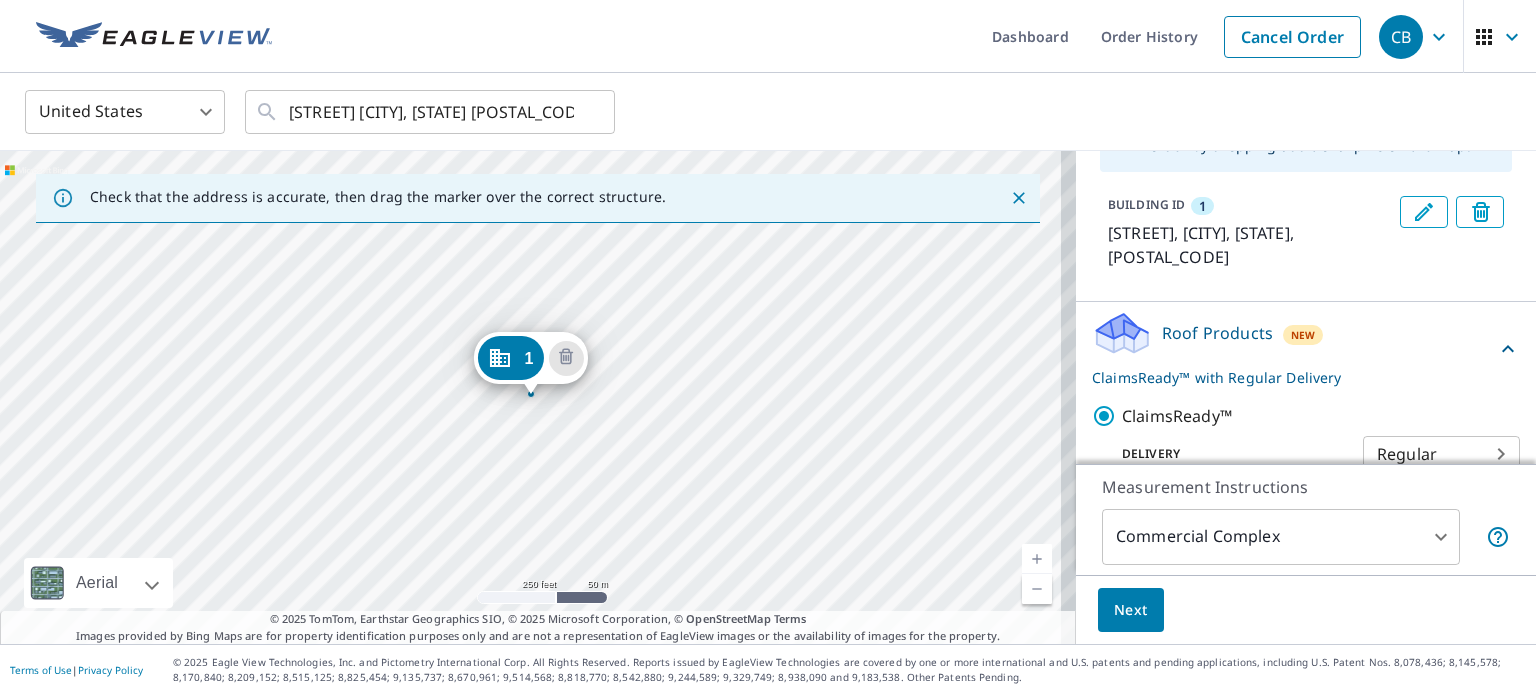 scroll, scrollTop: 238, scrollLeft: 0, axis: vertical 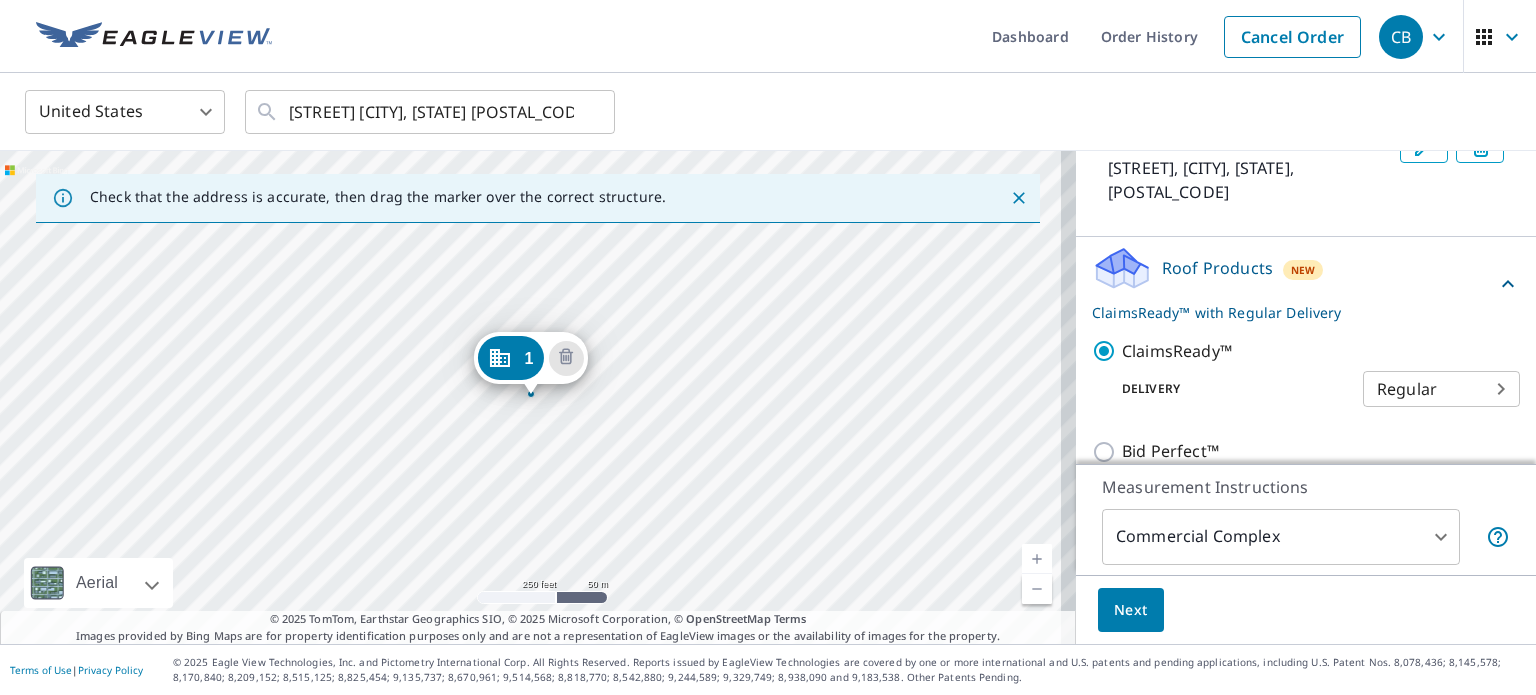 click on "CB CB
Dashboard Order History Cancel Order CB United States US ​ 3160 Neal Ct Cumming, GA 30041 ​ Check that the address is accurate, then drag the marker over the correct structure. 1 3160 Neal Ct Cumming, GA 30041 Aerial Road A standard road map Aerial A detailed look from above Labels Labels 250 feet 50 m © 2025 TomTom, © Vexcel Imaging, © 2025 Microsoft Corporation,  © OpenStreetMap Terms © 2025 TomTom, Earthstar Geographics SIO, © 2025 Microsoft Corporation, ©   OpenStreetMap   Terms Images provided by Bing Maps are for property identification purposes only and are not a representation of EagleView images or the availability of images for the property. PROPERTY TYPE Residential Commercial This is a complex Add additional buildings on this complex to your order by dropping additional pins on the map. BUILDING ID 1 3160 Neal Ct, Cumming, GA, 30041 Roof Products New ClaimsReady™ with Regular Delivery ClaimsReady™ Delivery Regular 8 ​ Bid Perfect™ Measurement Instructions 4 ​ Next" at bounding box center (768, 347) 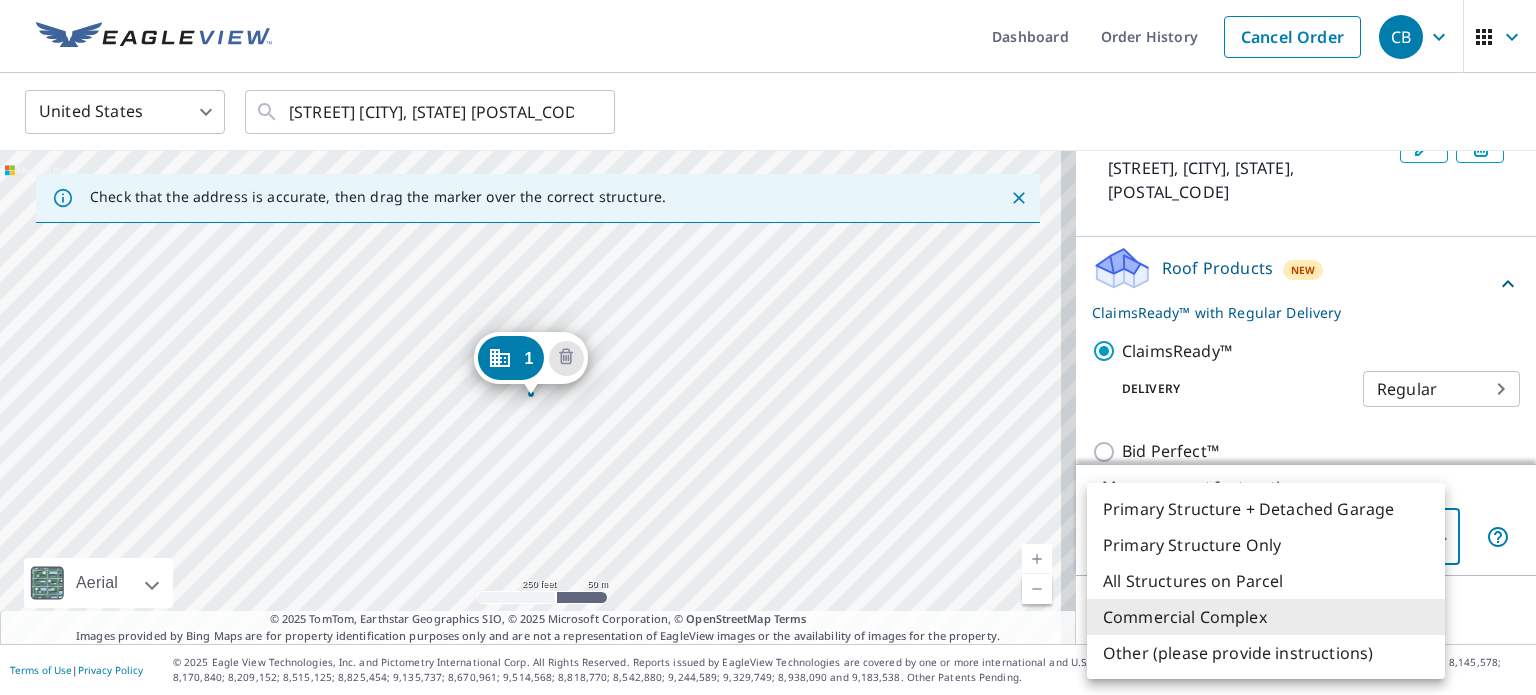 click on "Primary Structure Only" at bounding box center [1266, 545] 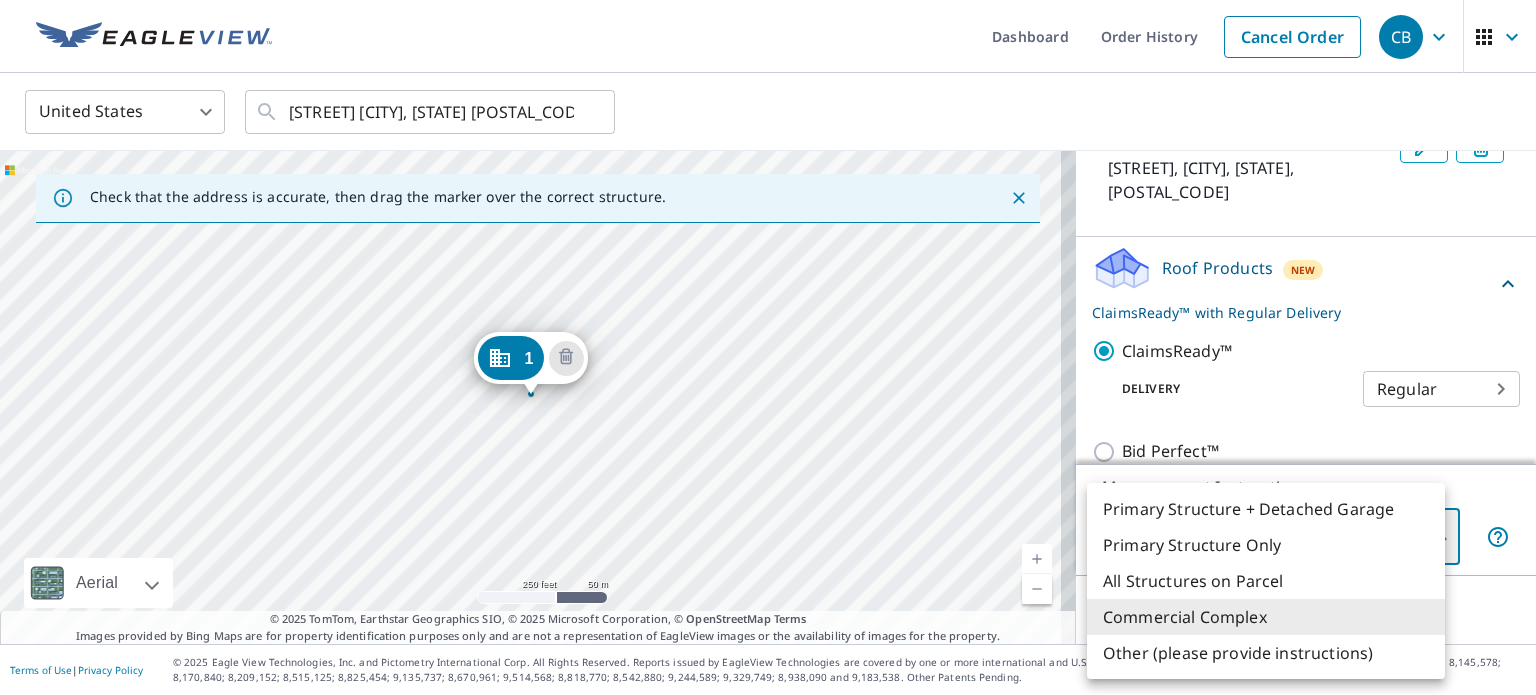 type on "2" 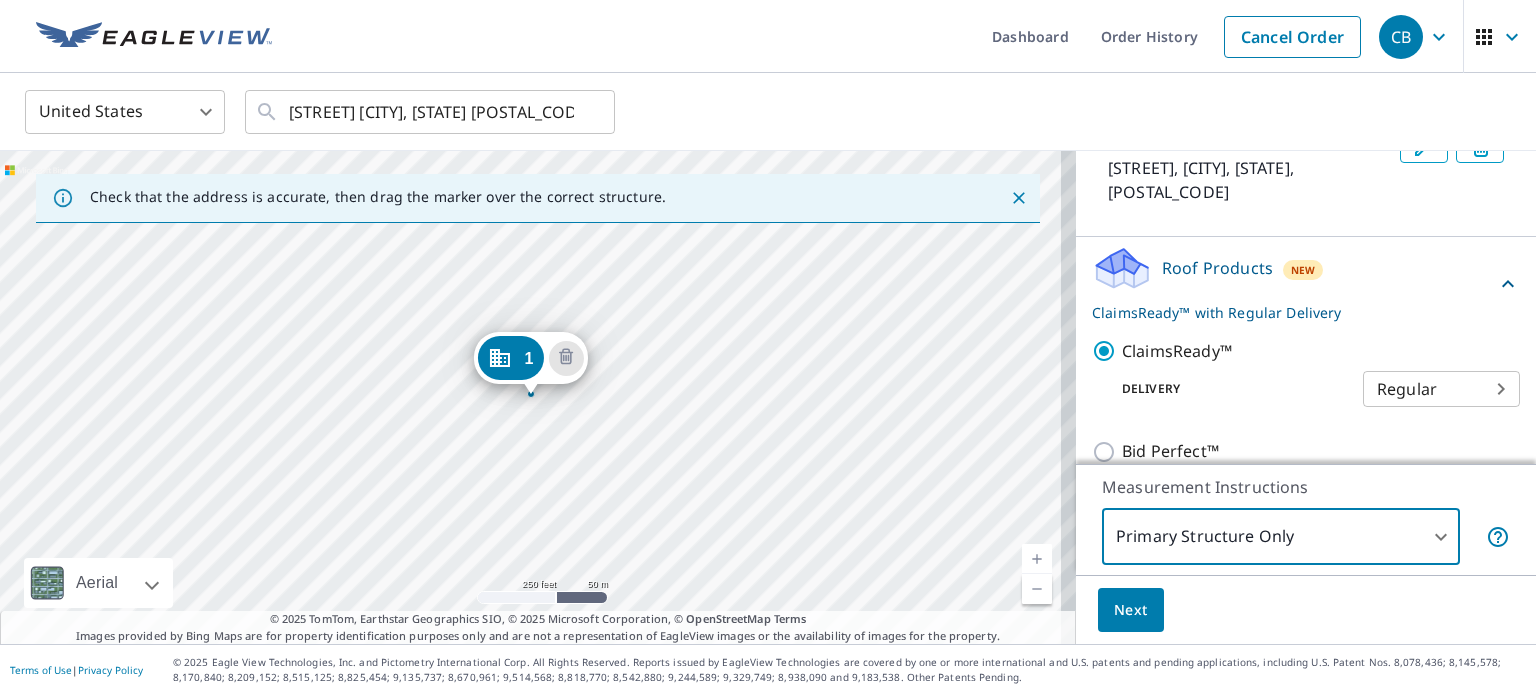 click on "Next" at bounding box center [1131, 610] 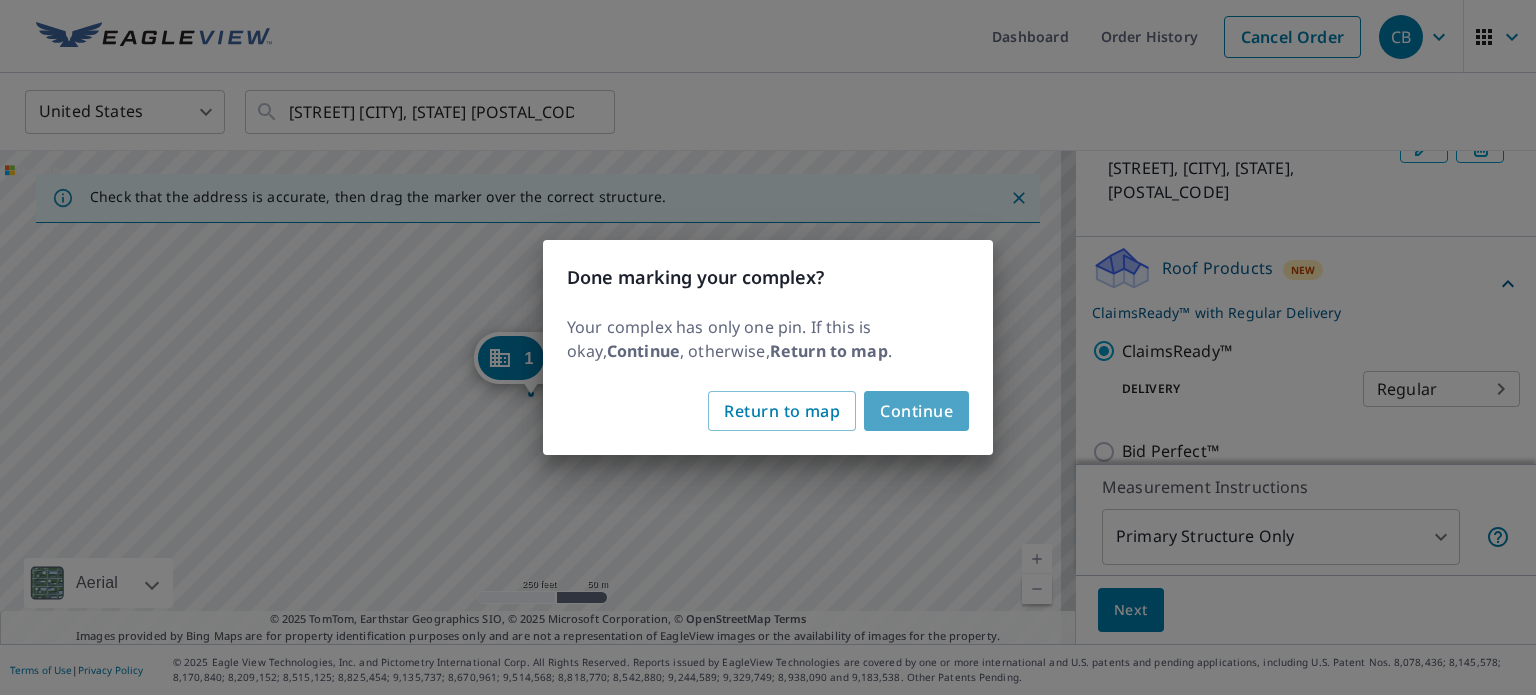 click on "Continue" at bounding box center (916, 411) 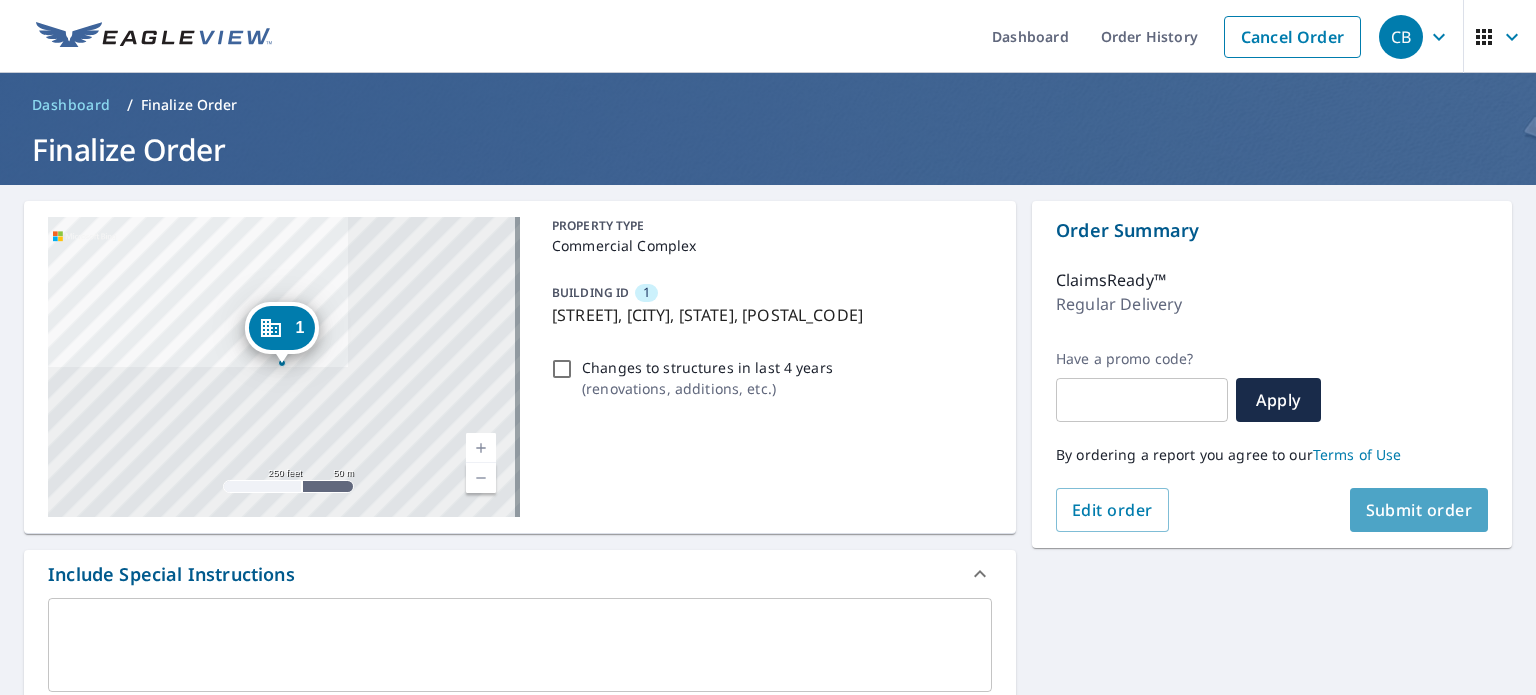 click on "Submit order" at bounding box center (1419, 510) 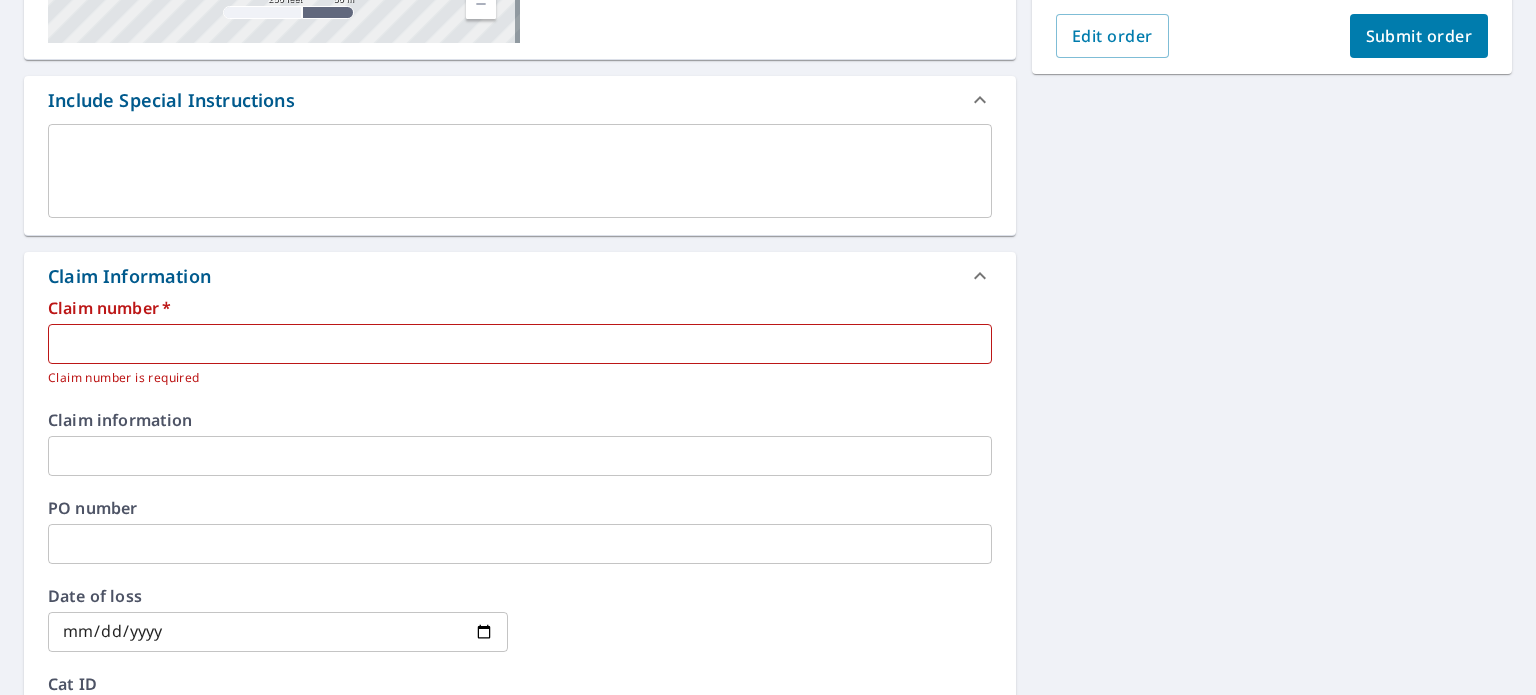 scroll, scrollTop: 520, scrollLeft: 0, axis: vertical 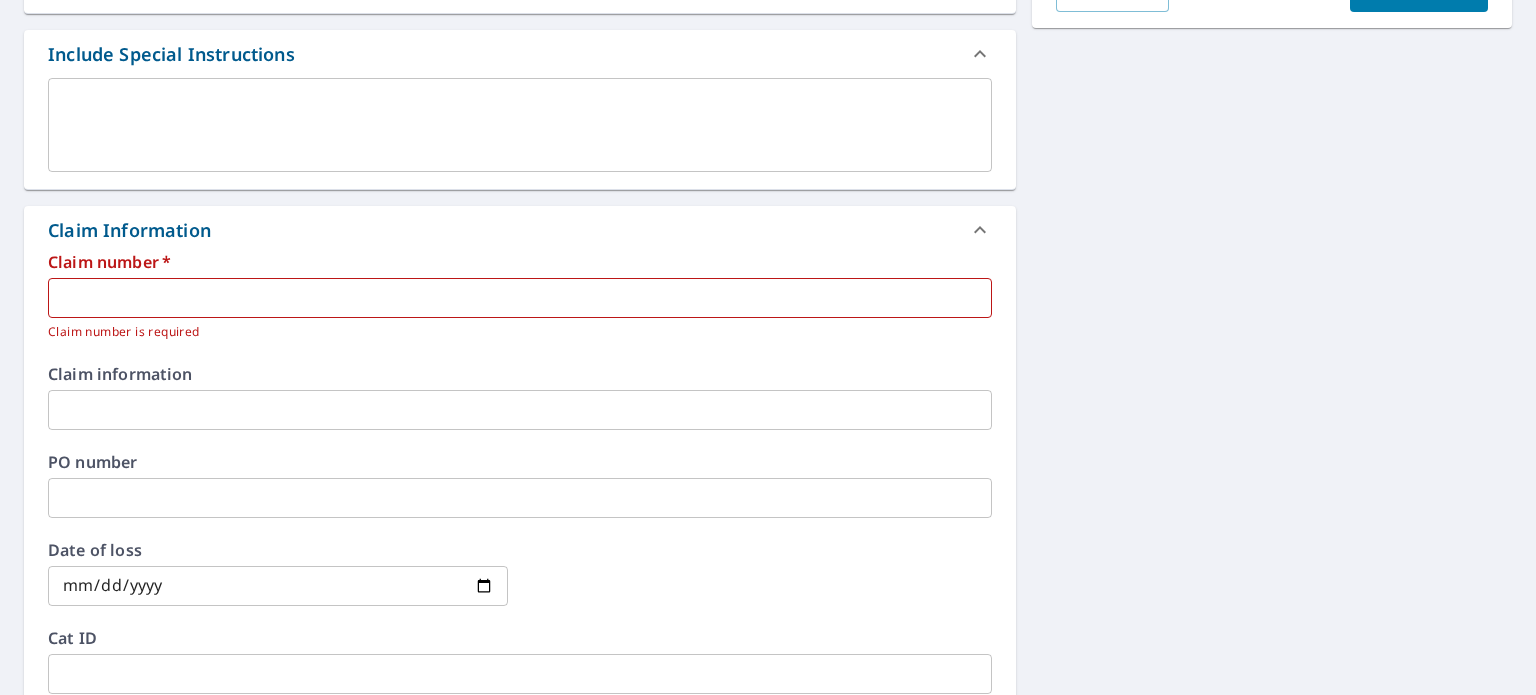 click at bounding box center (520, 298) 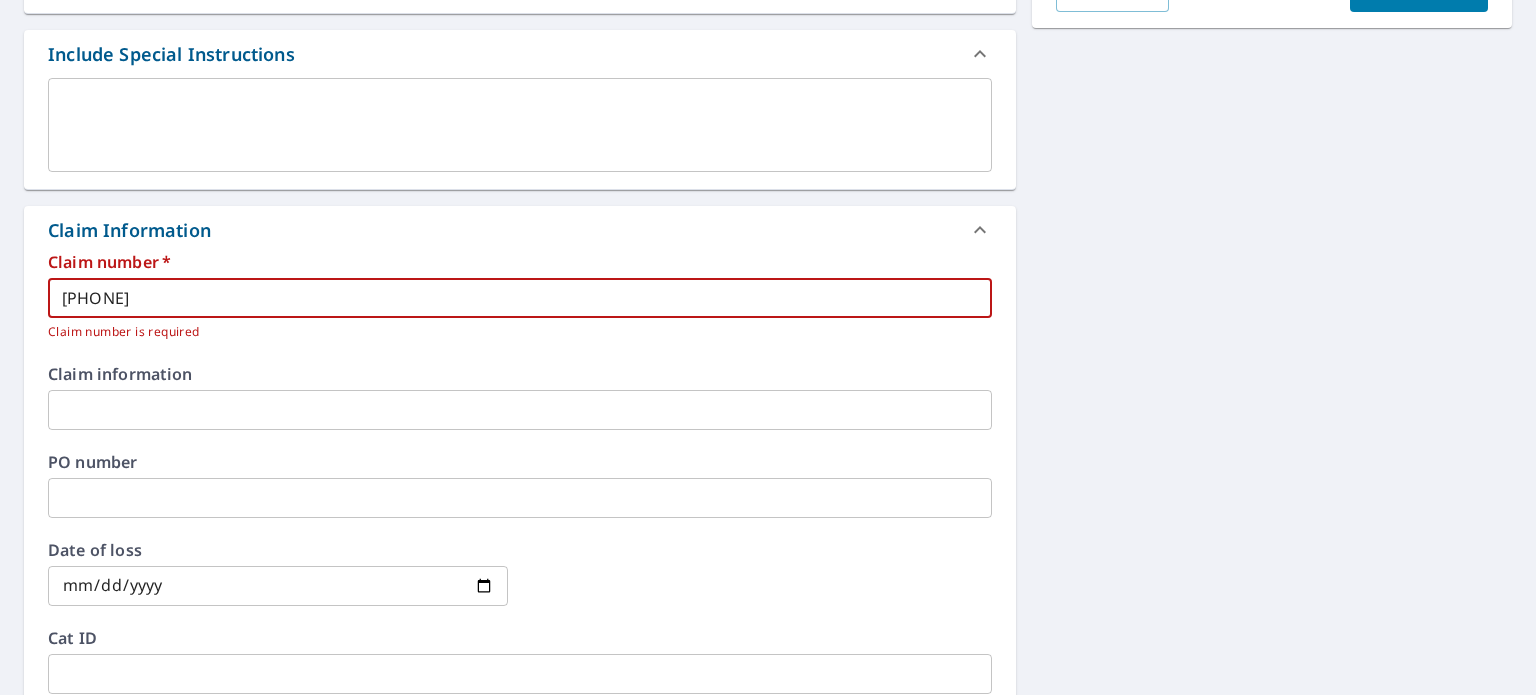 type on "300-0476827-2025" 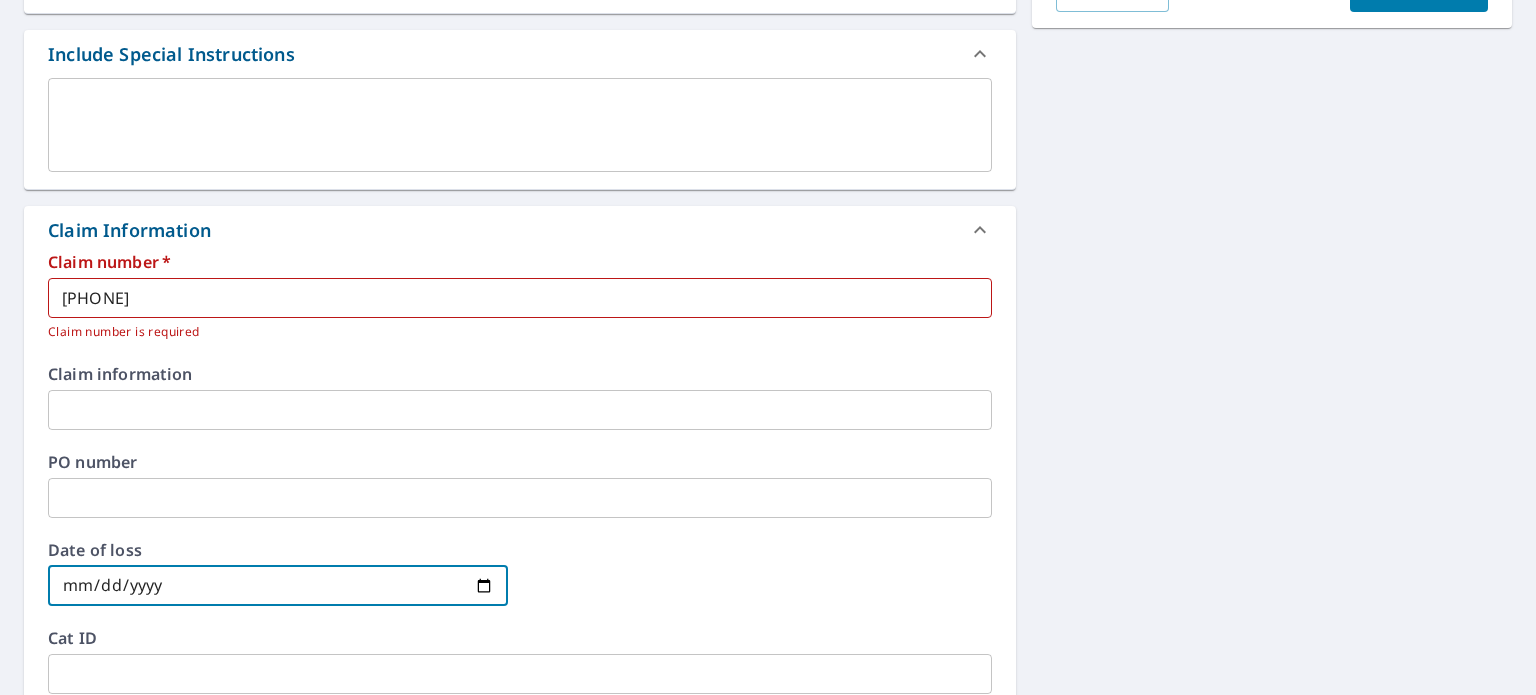 type on "2025-06-27" 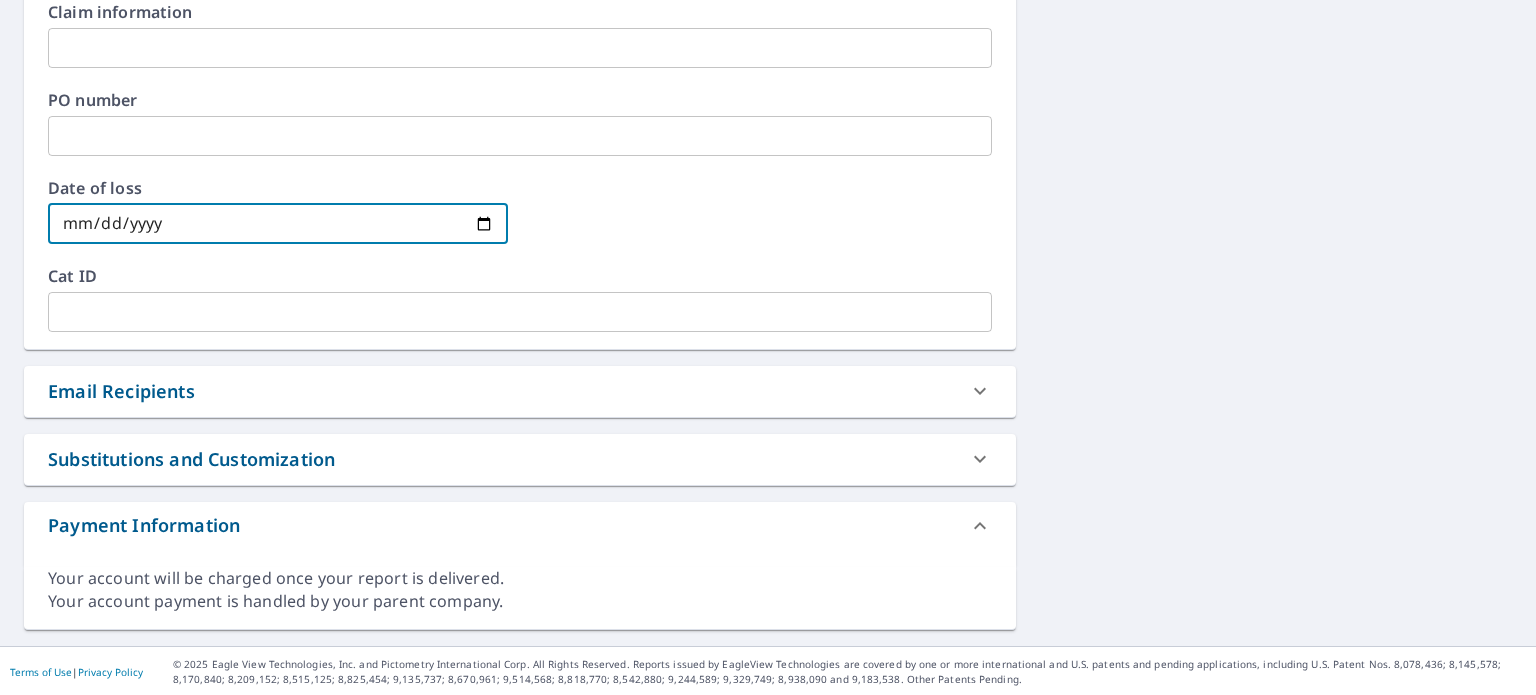 click 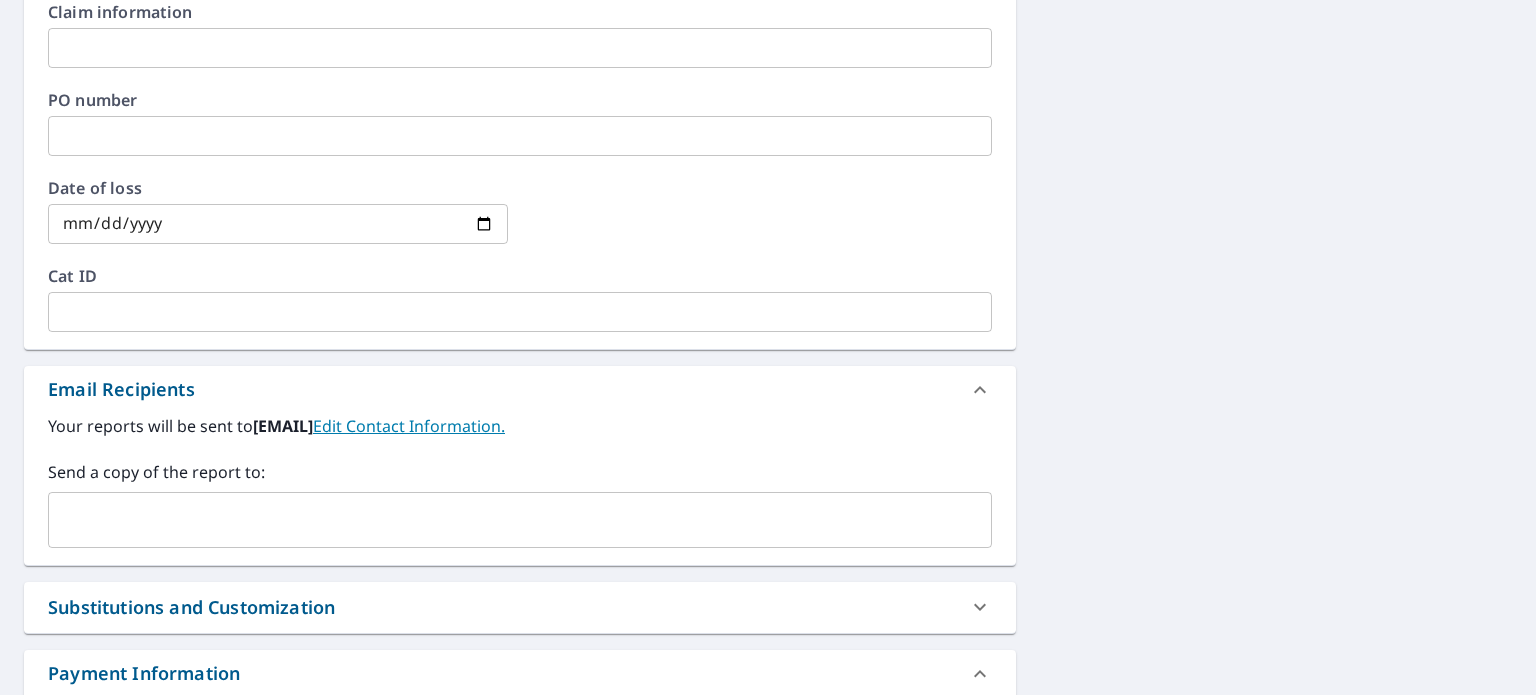 click at bounding box center [505, 520] 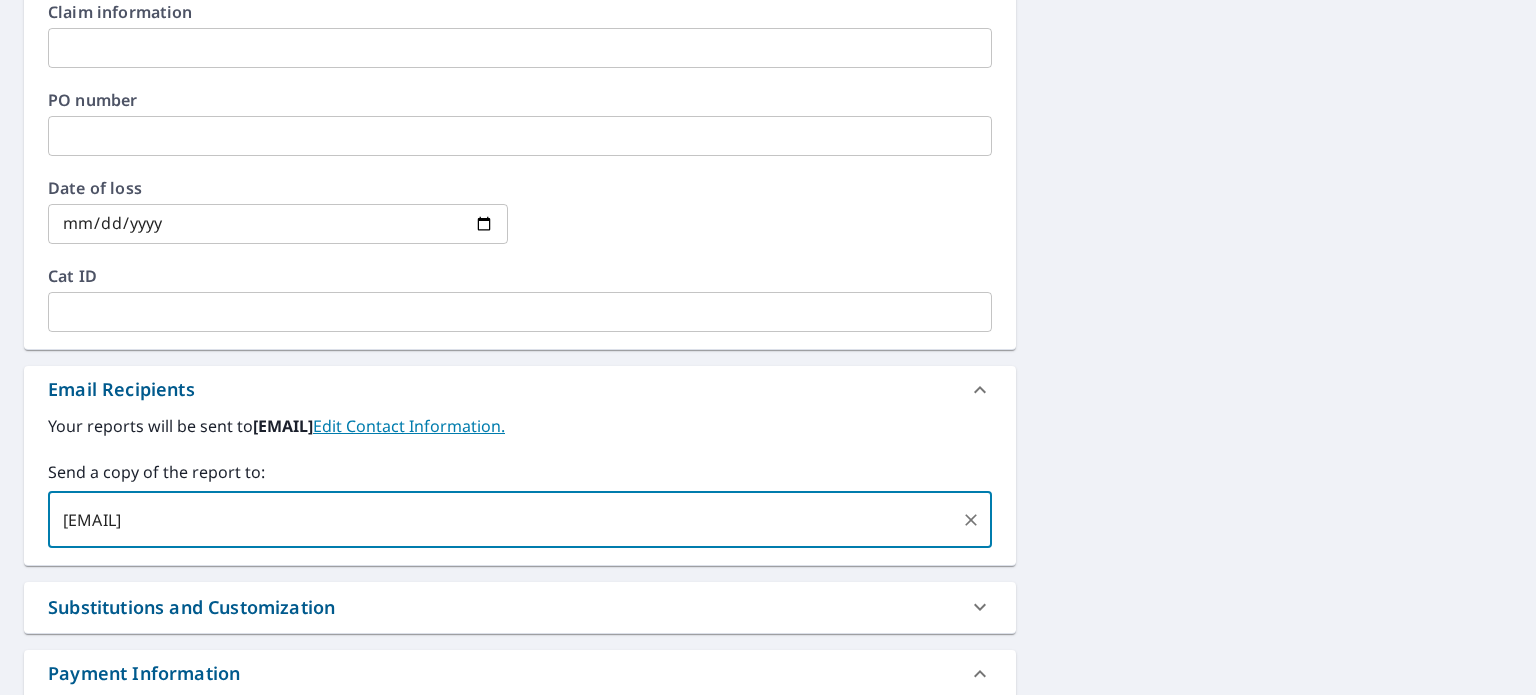type on "aocat@aoins.com" 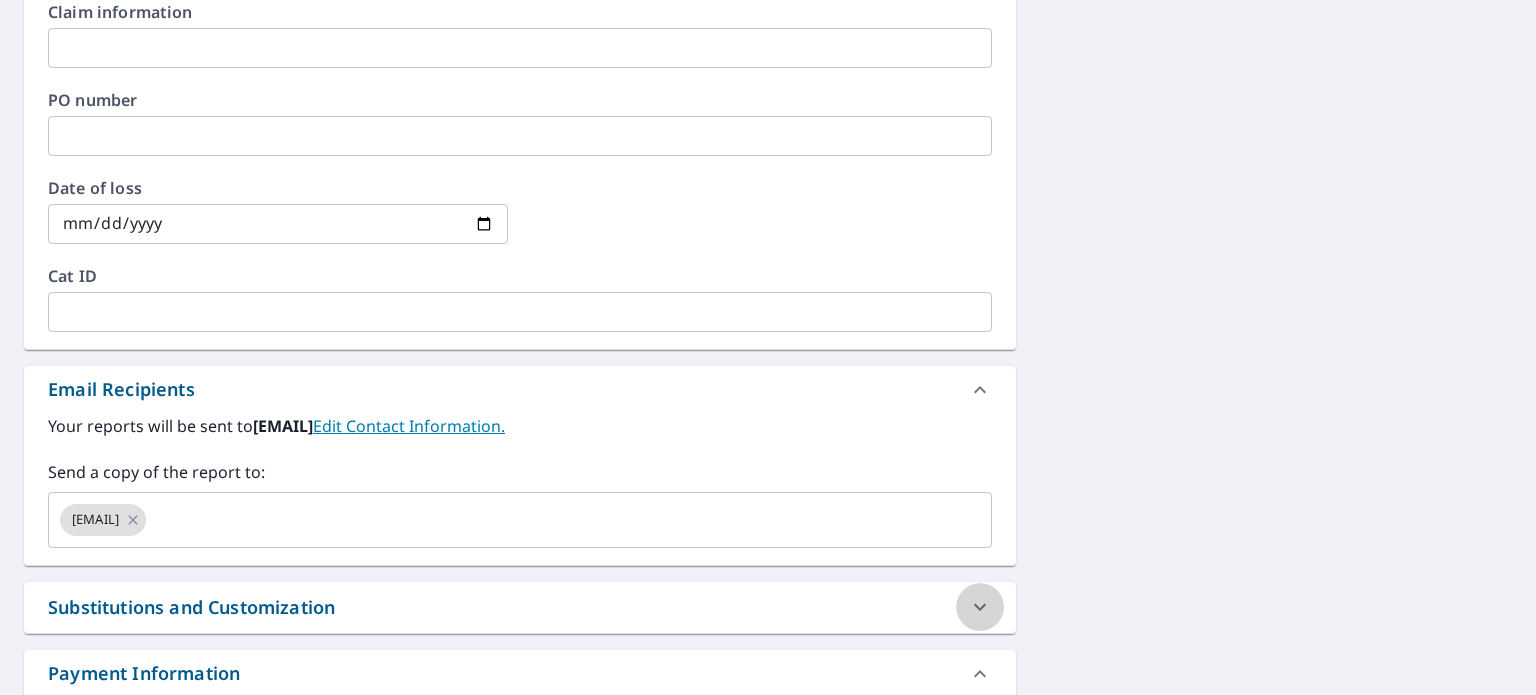 click 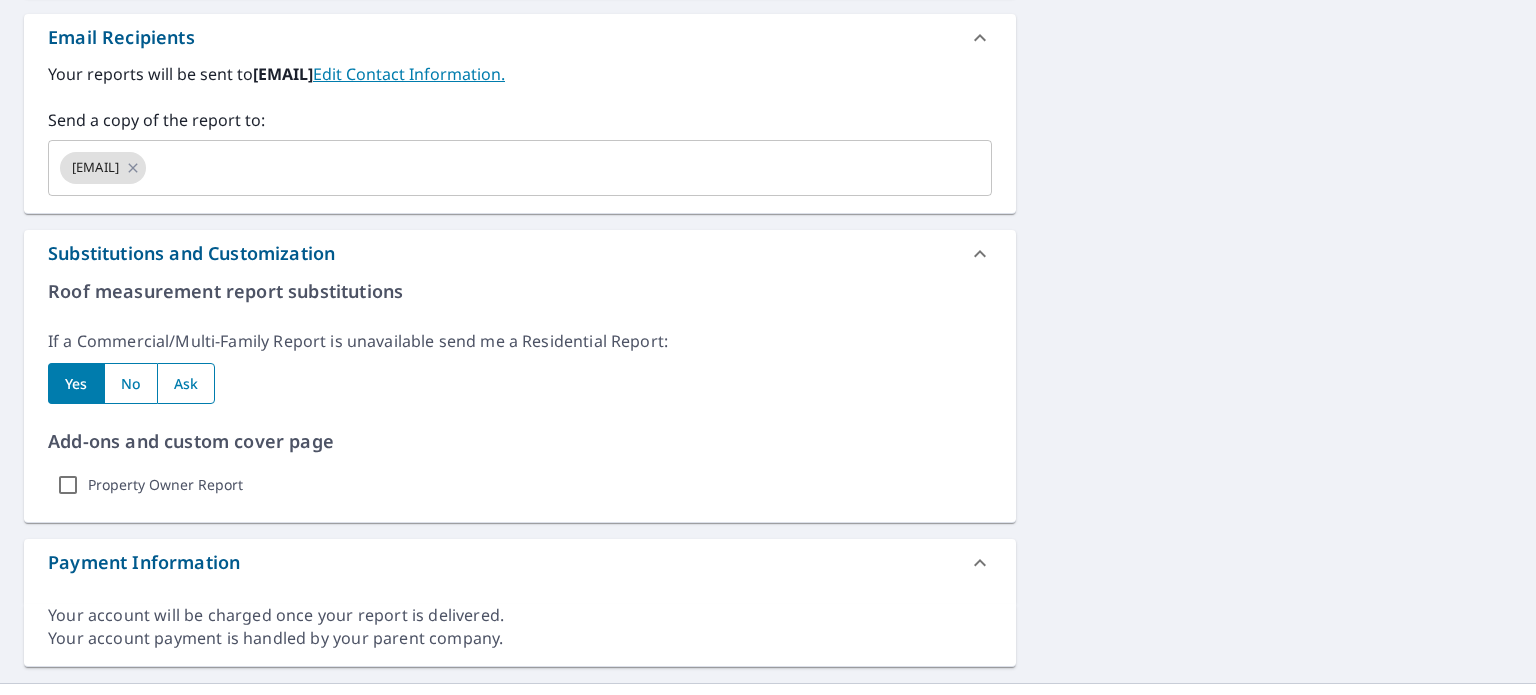 scroll, scrollTop: 1270, scrollLeft: 0, axis: vertical 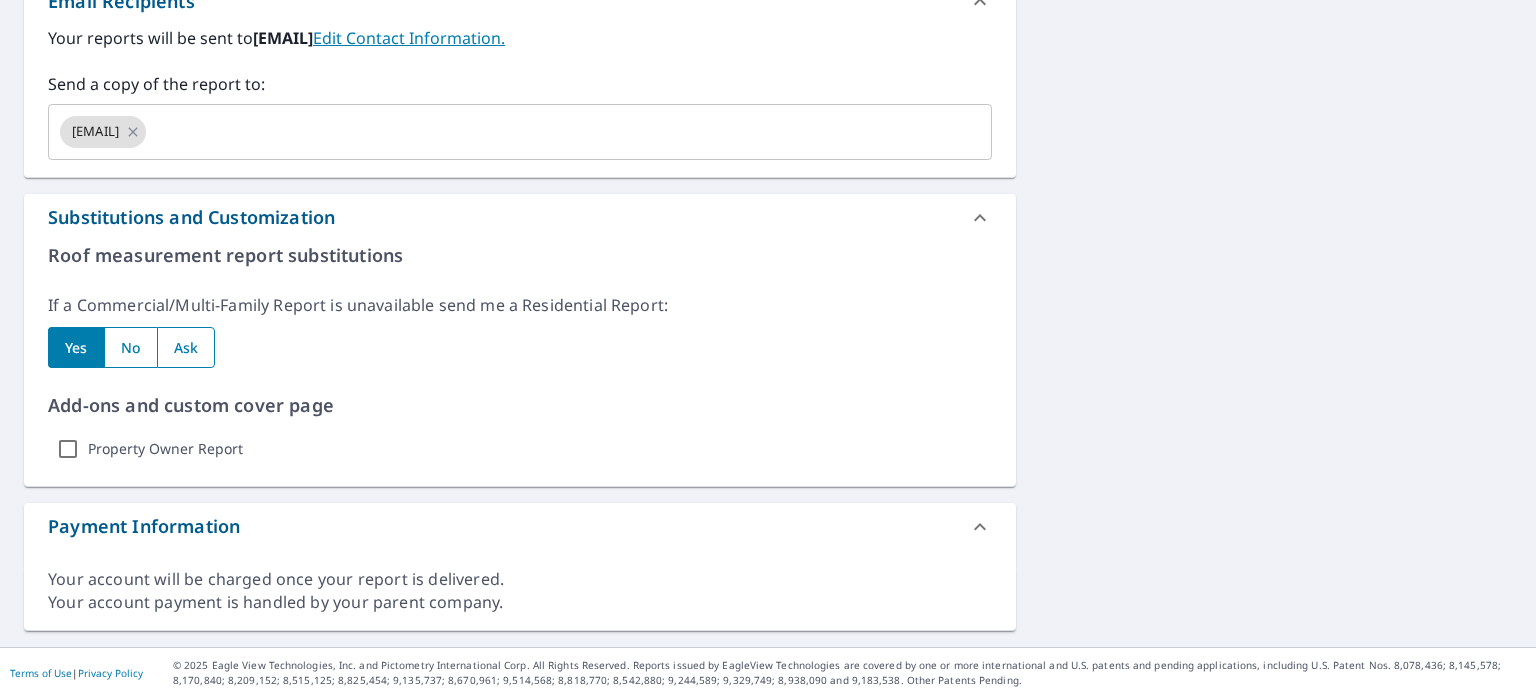 click 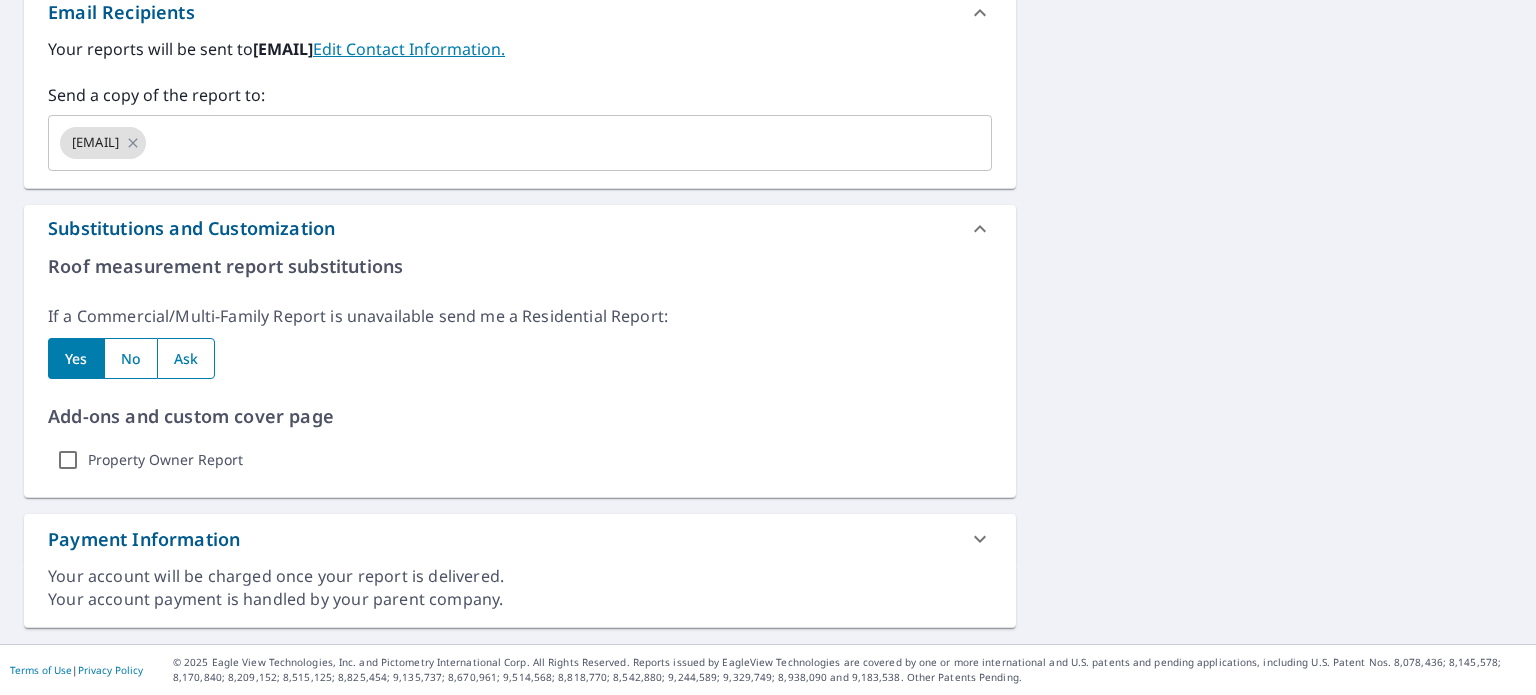 scroll, scrollTop: 1256, scrollLeft: 0, axis: vertical 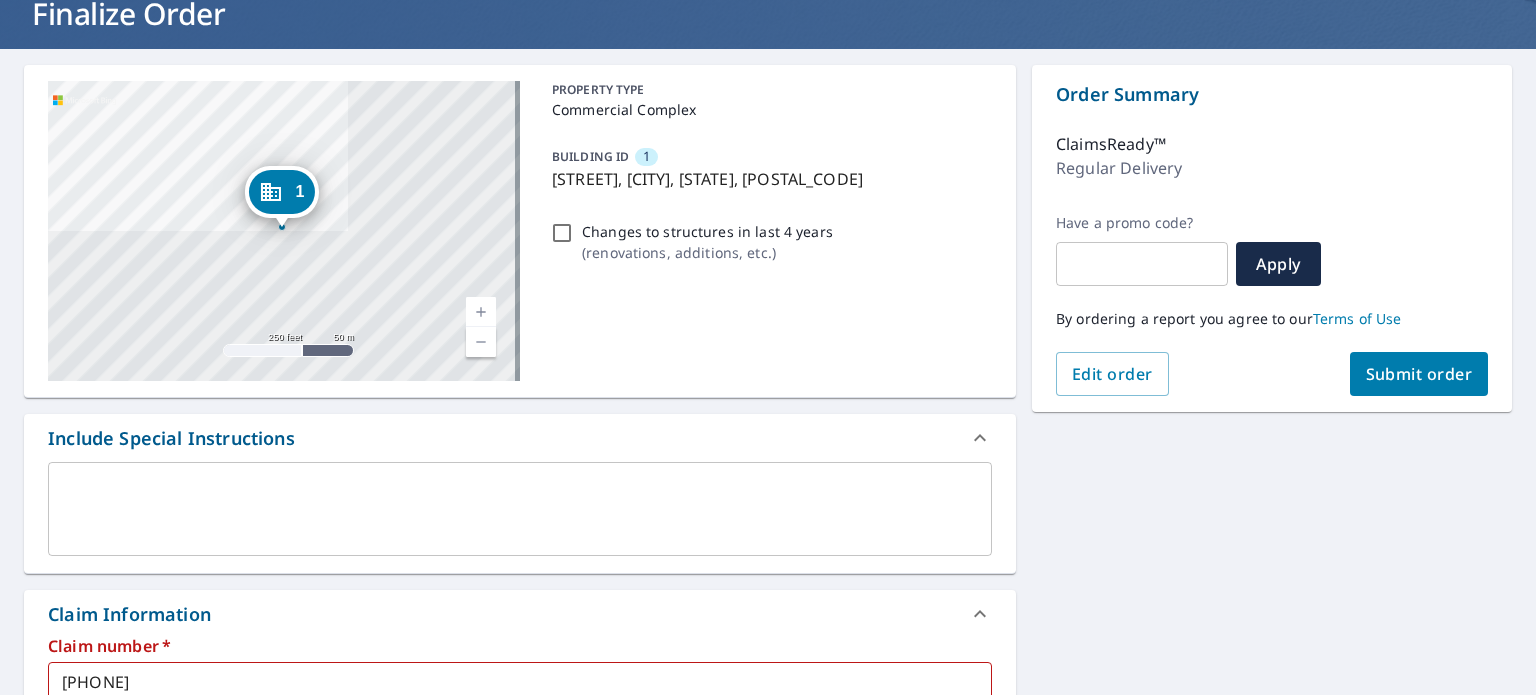 click on "Submit order" at bounding box center (1419, 374) 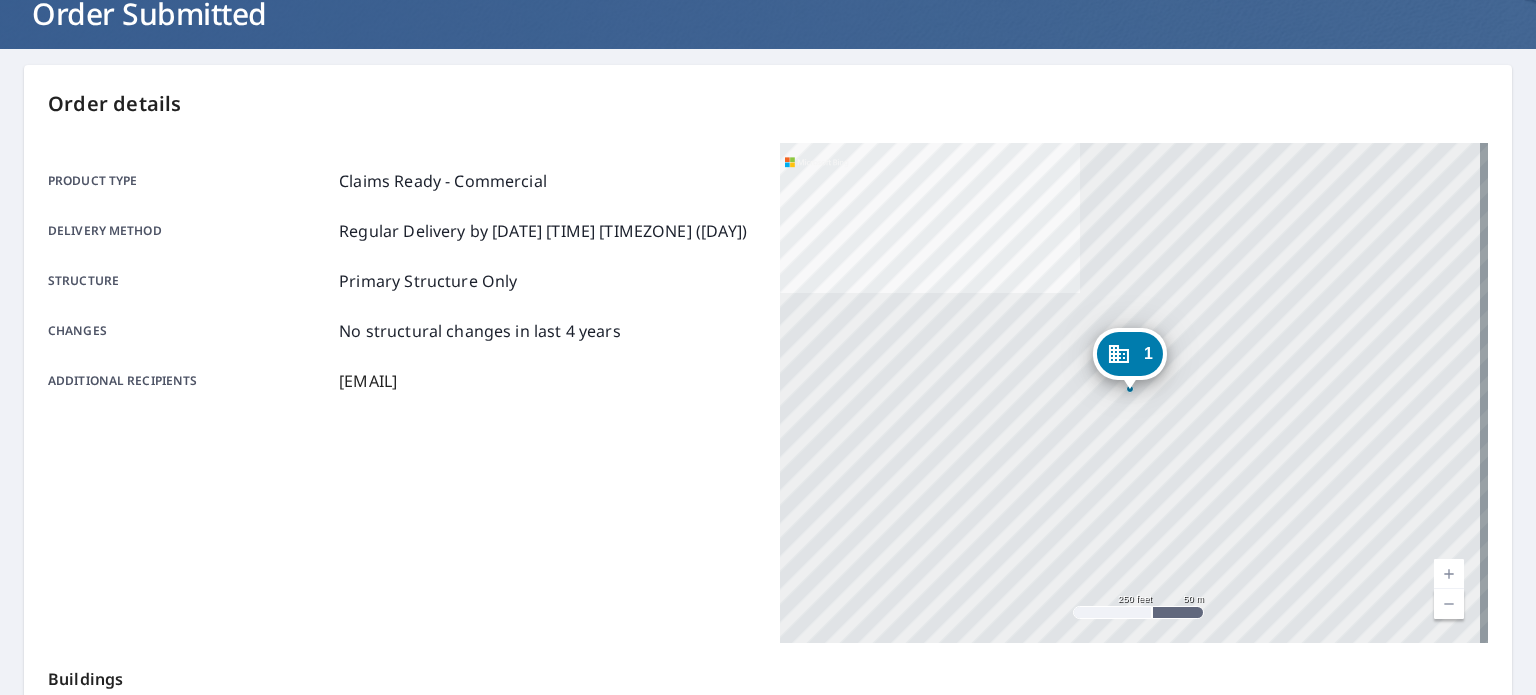 scroll, scrollTop: 480, scrollLeft: 0, axis: vertical 